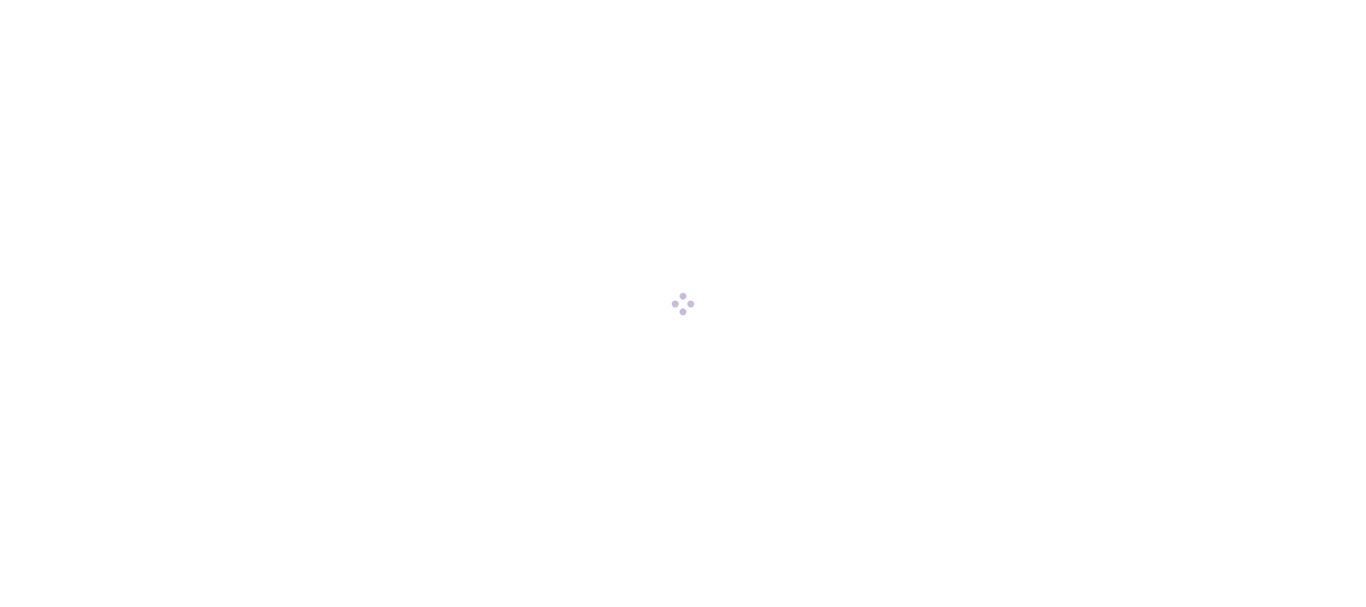 scroll, scrollTop: 0, scrollLeft: 0, axis: both 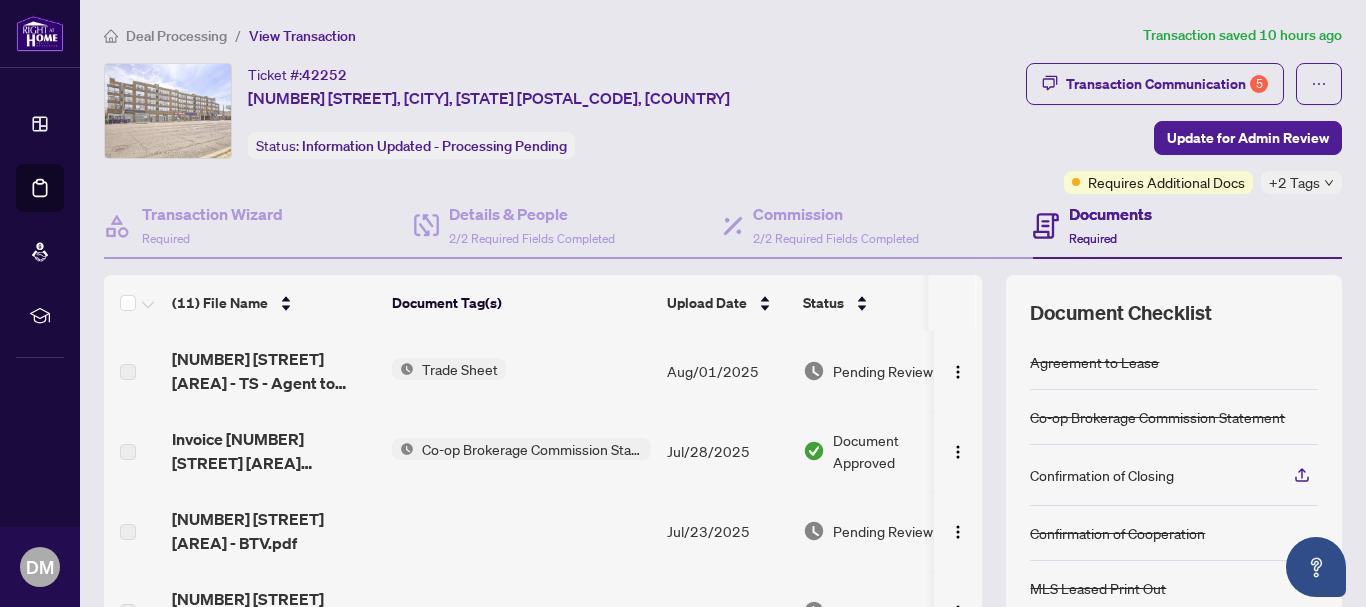 click on "Trade Sheet" at bounding box center (460, 369) 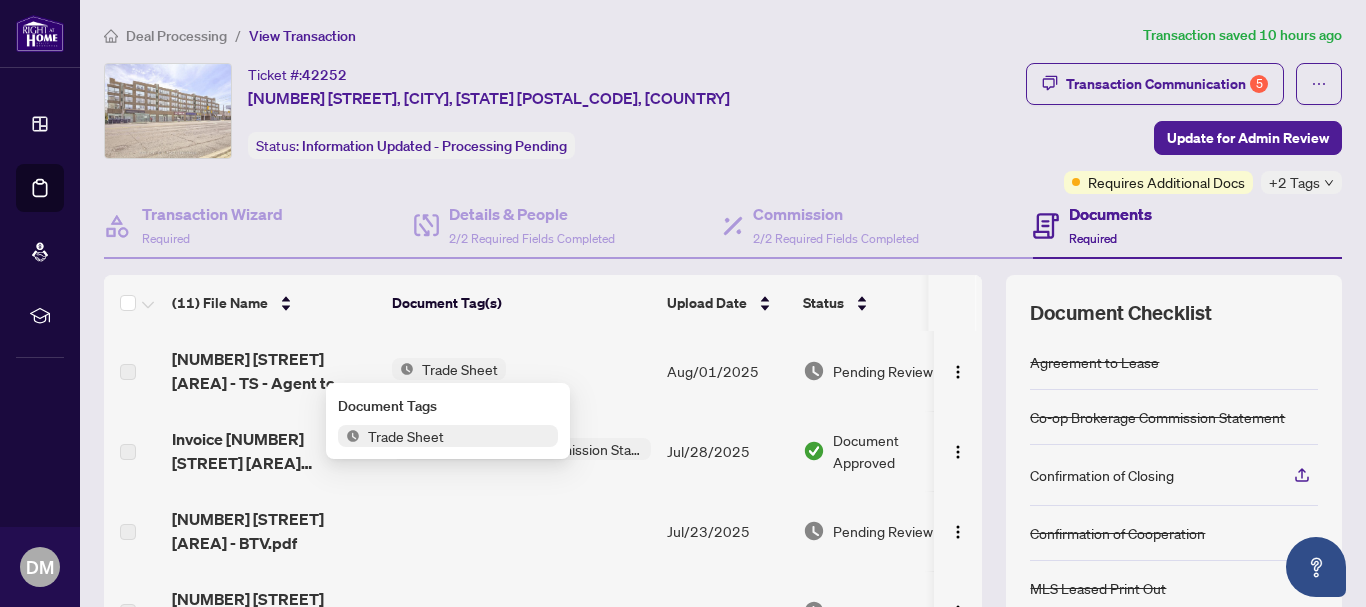 click on "Trade Sheet" at bounding box center [406, 436] 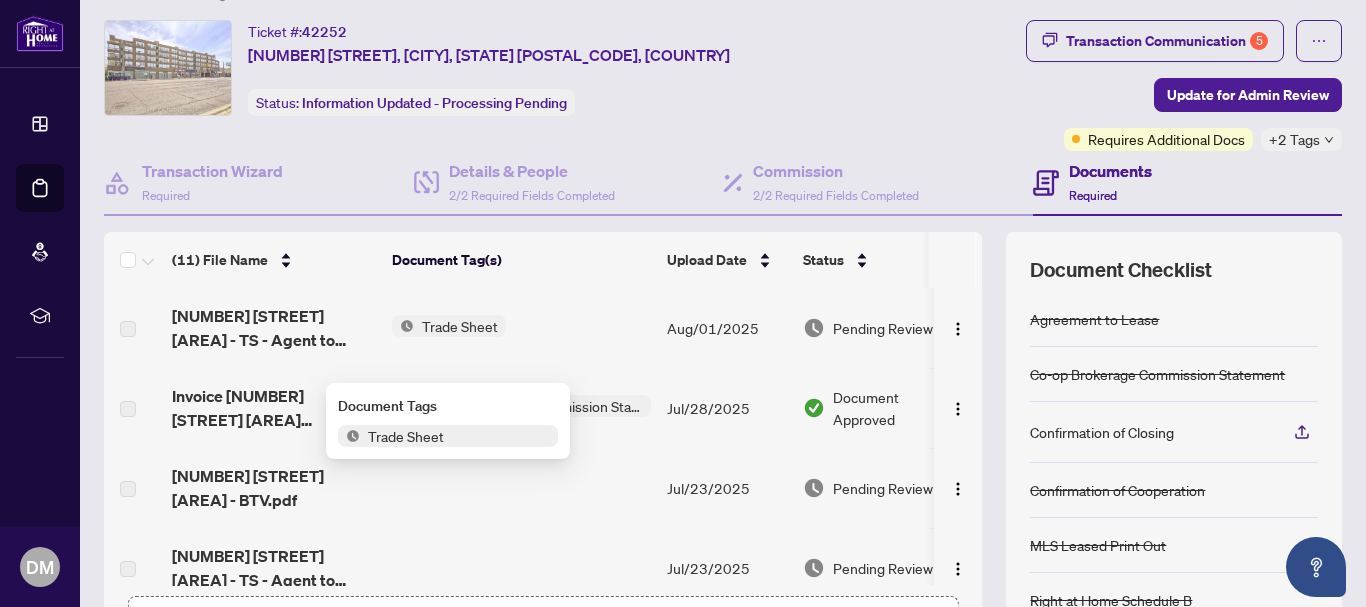 scroll, scrollTop: 0, scrollLeft: 0, axis: both 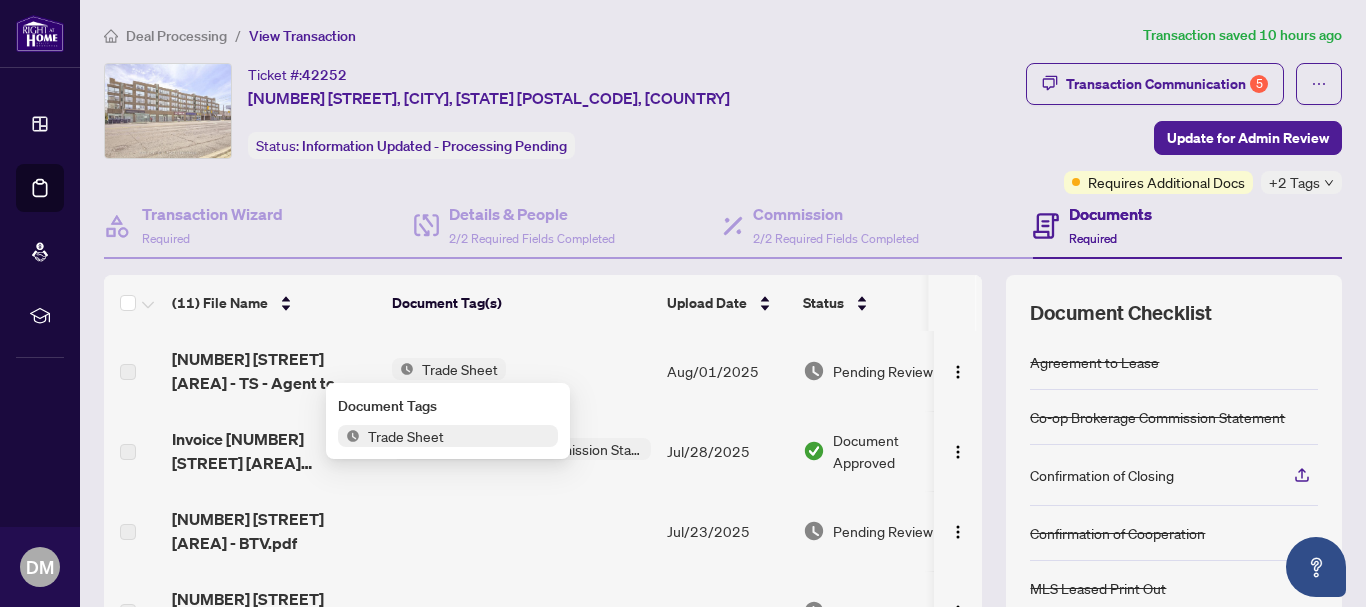 click on "Trade Sheet" at bounding box center [521, 371] 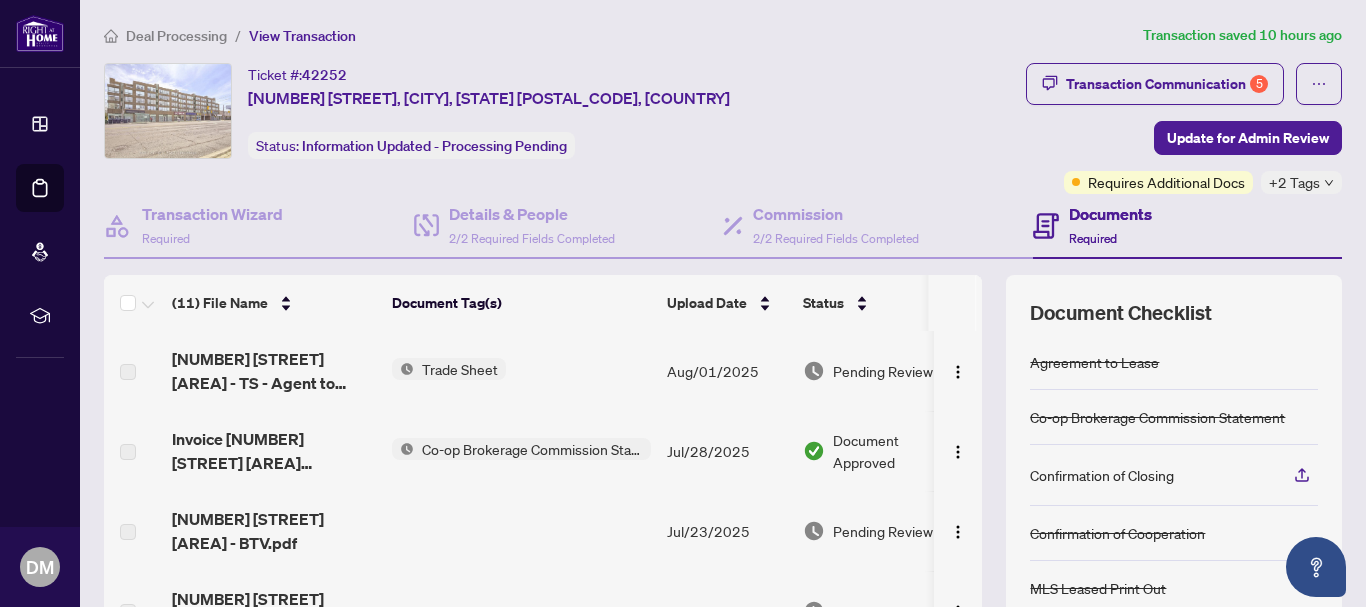click on "Trade Sheet" at bounding box center [460, 369] 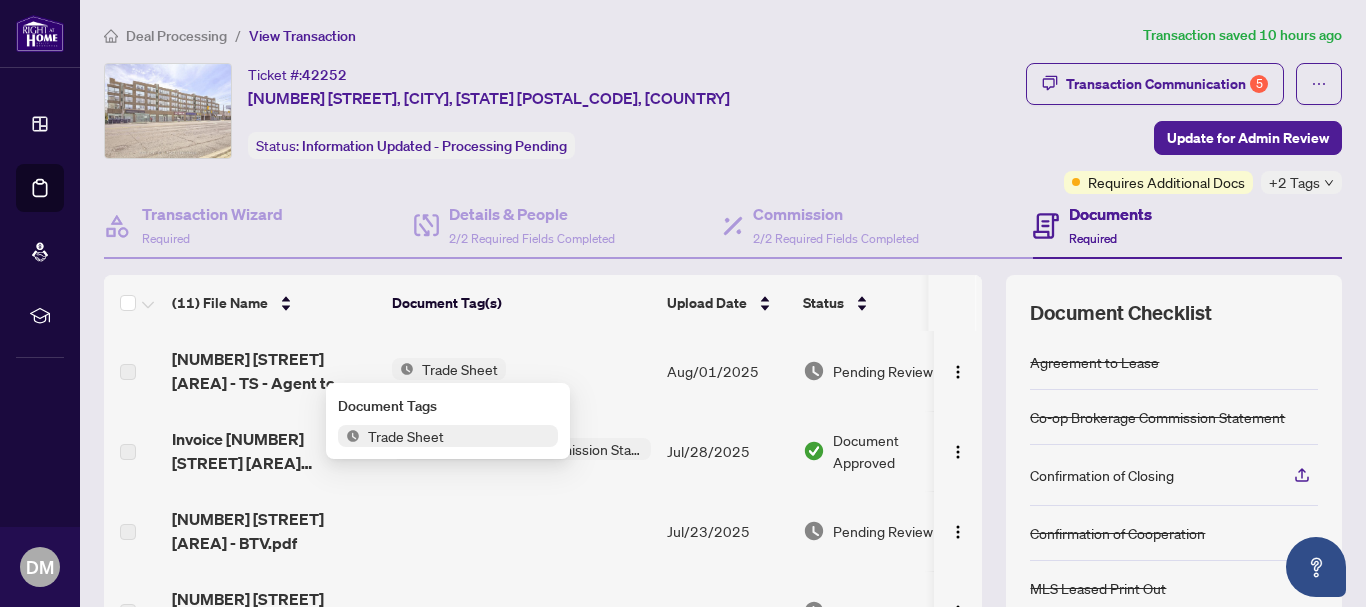 click on "Trade Sheet" at bounding box center (460, 369) 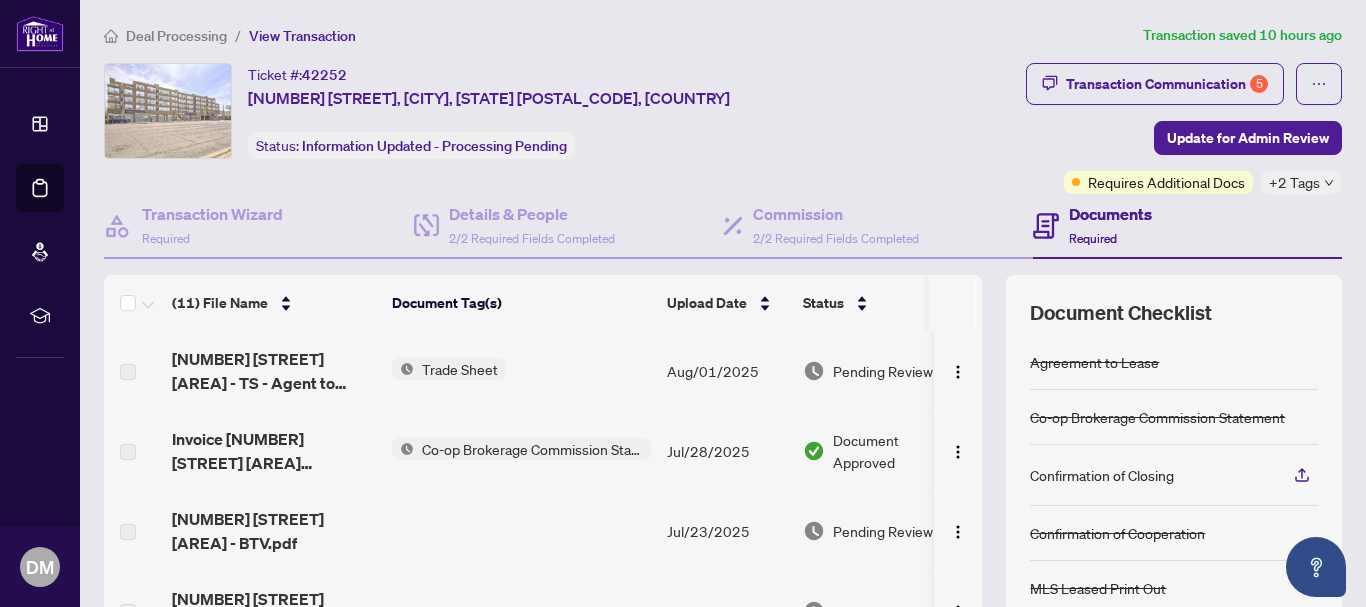 click on "Trade Sheet" at bounding box center (460, 369) 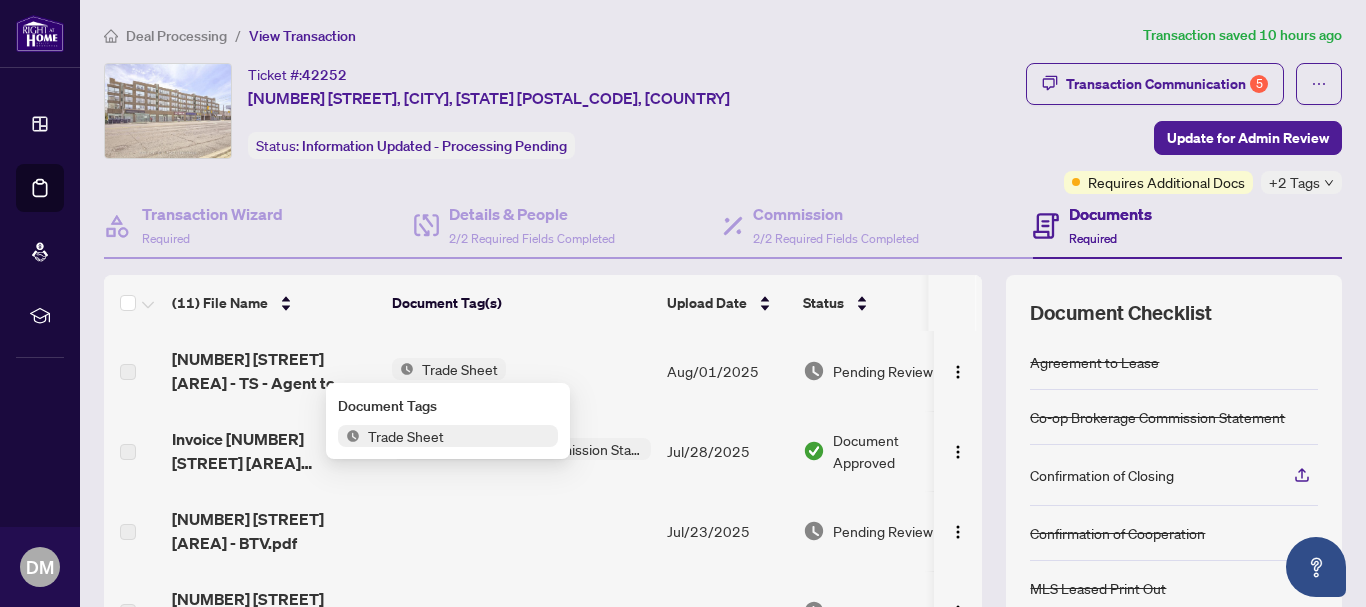 click on "Trade Sheet" at bounding box center [448, 436] 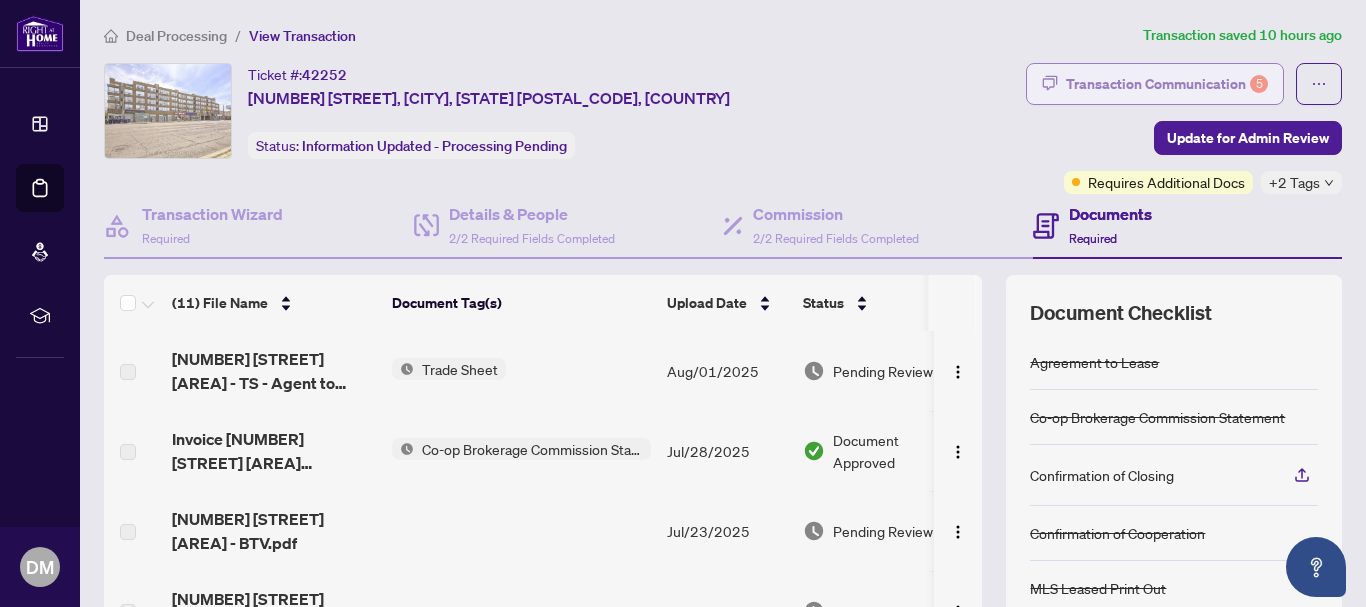 click on "Transaction Communication 5" at bounding box center [1167, 84] 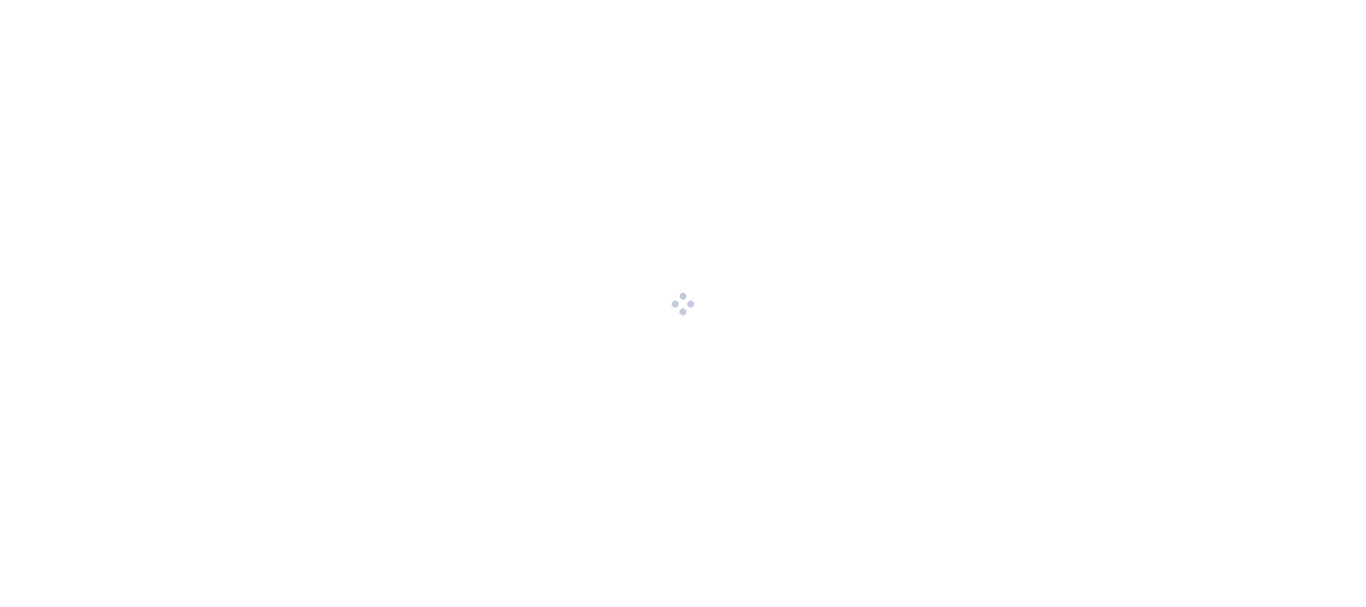 scroll, scrollTop: 0, scrollLeft: 0, axis: both 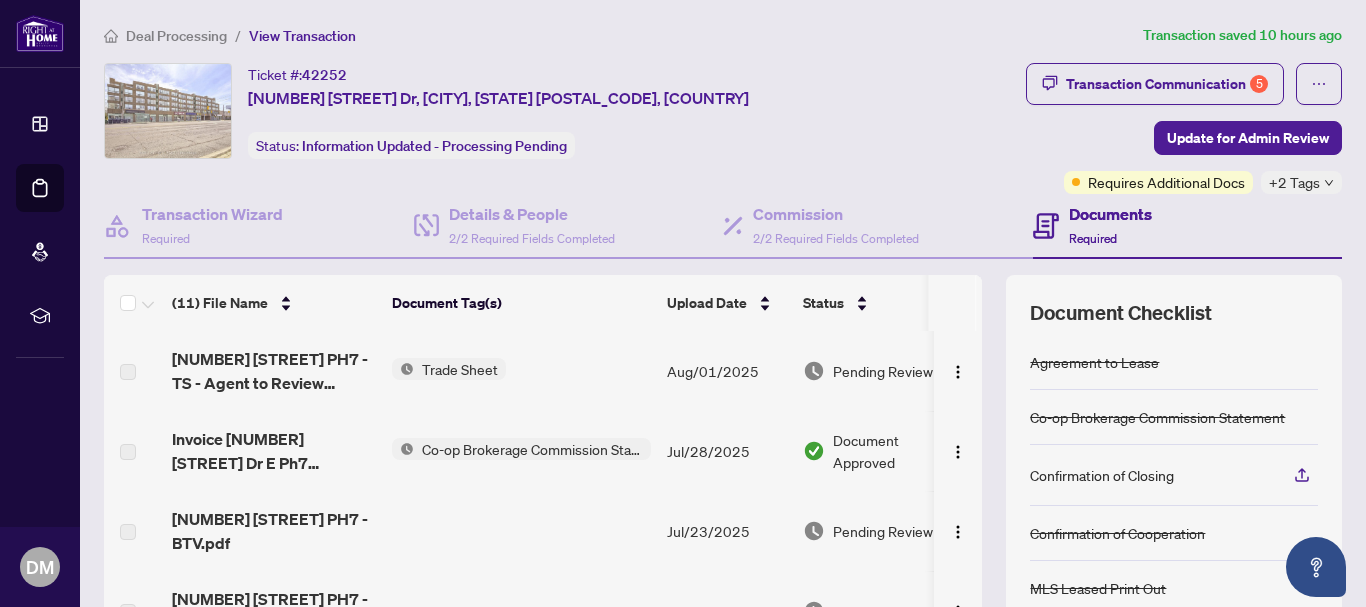 click on "Trade Sheet" at bounding box center (460, 369) 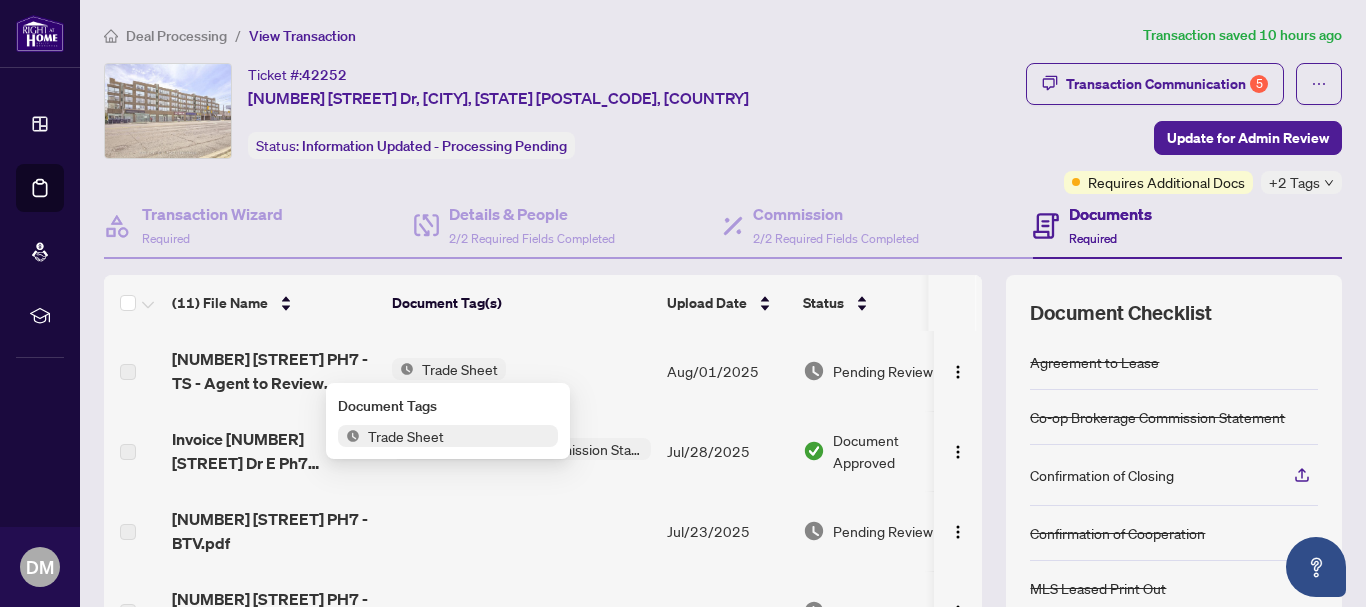 click on "Trade Sheet" at bounding box center (406, 436) 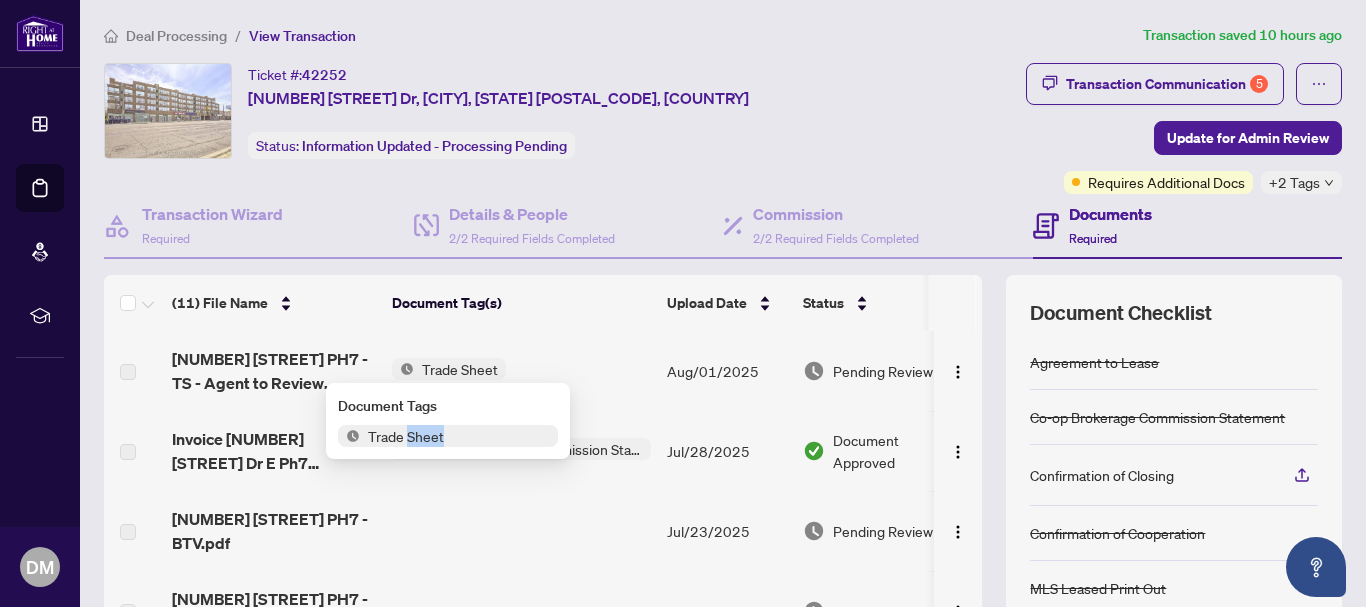 click on "Trade Sheet" at bounding box center (406, 436) 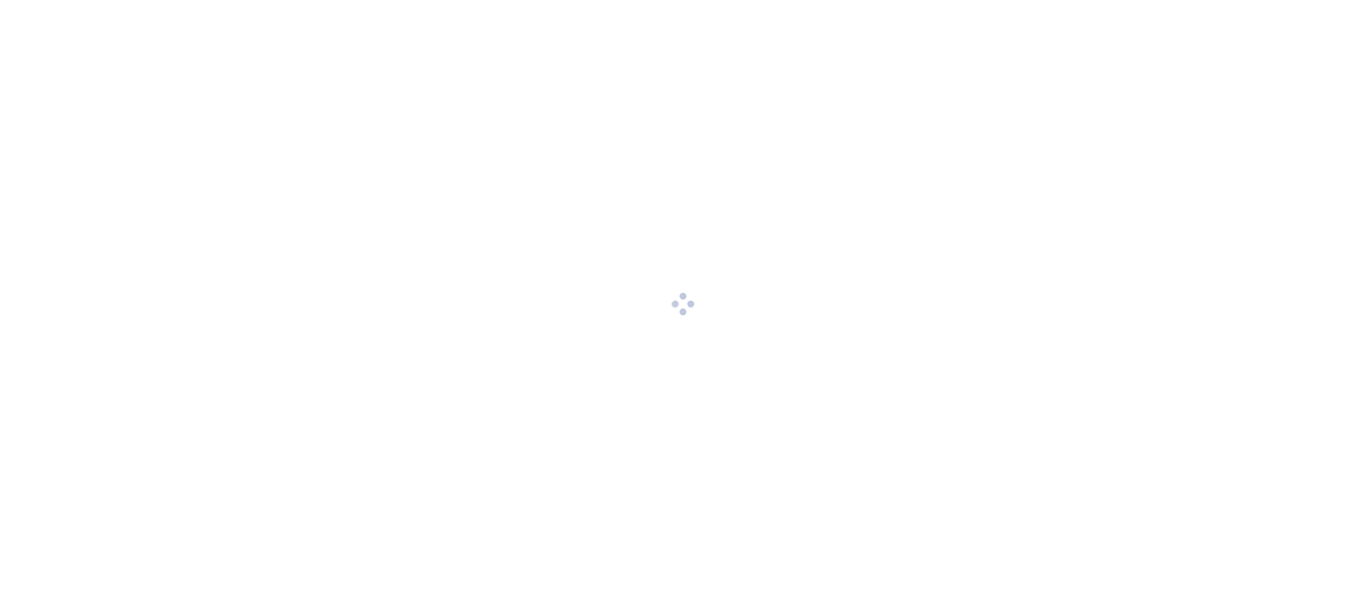 scroll, scrollTop: 0, scrollLeft: 0, axis: both 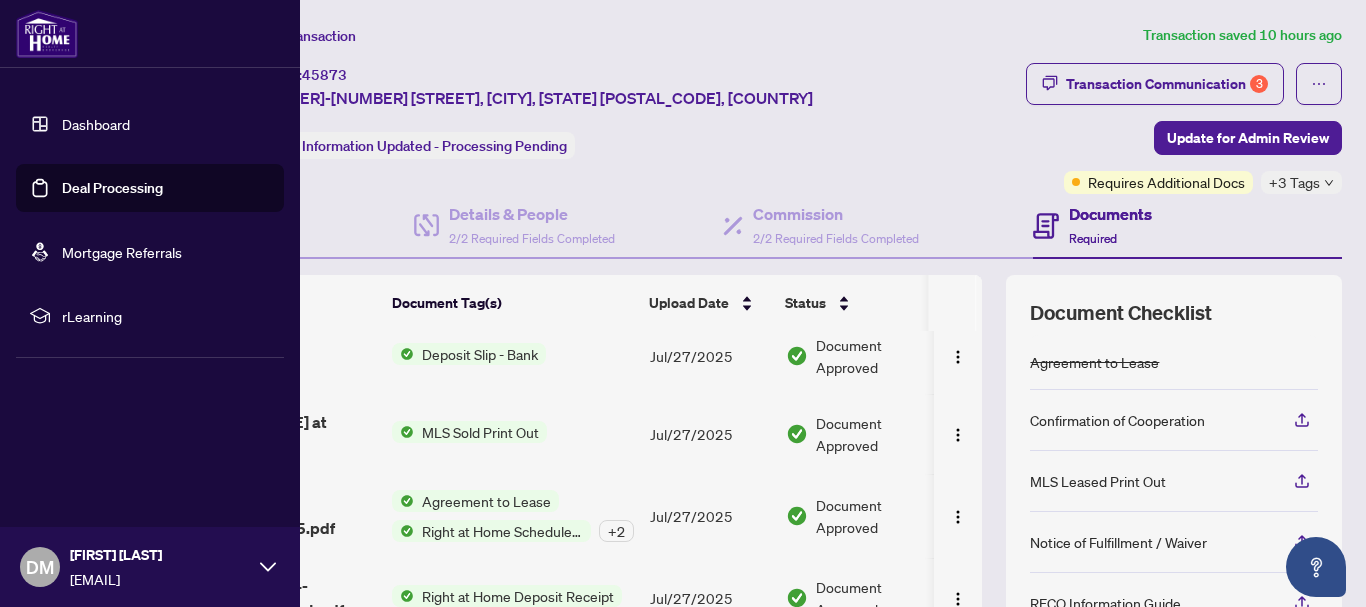 click at bounding box center [47, 34] 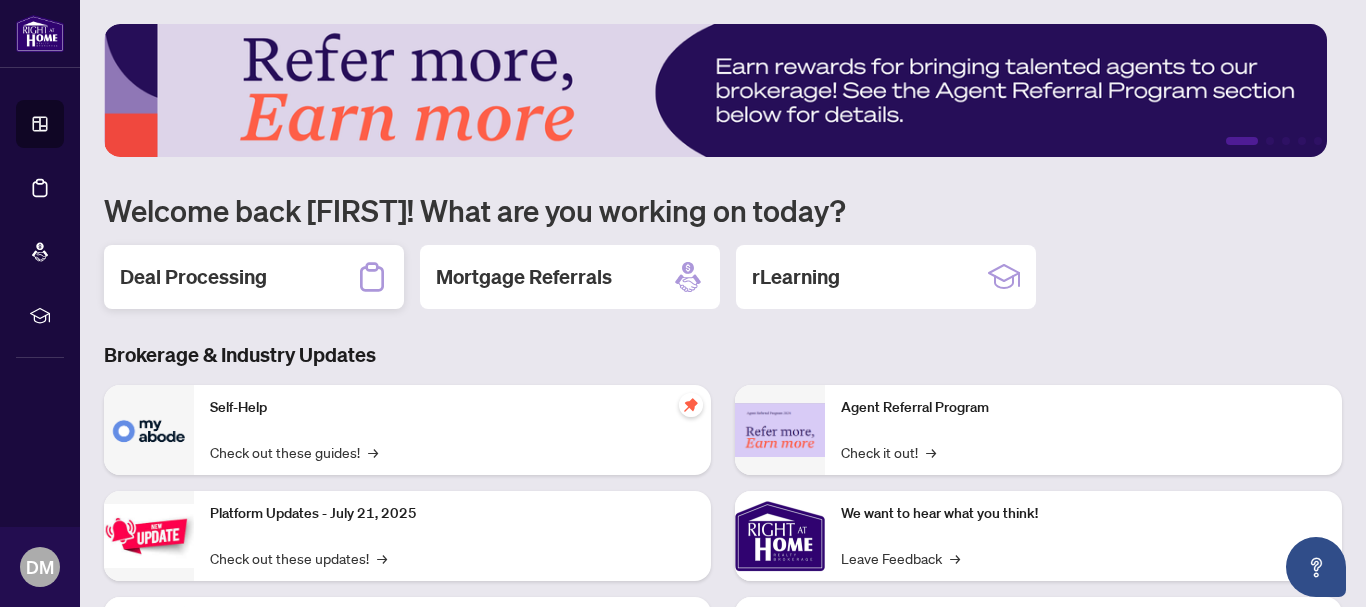 click on "Deal Processing" at bounding box center (193, 277) 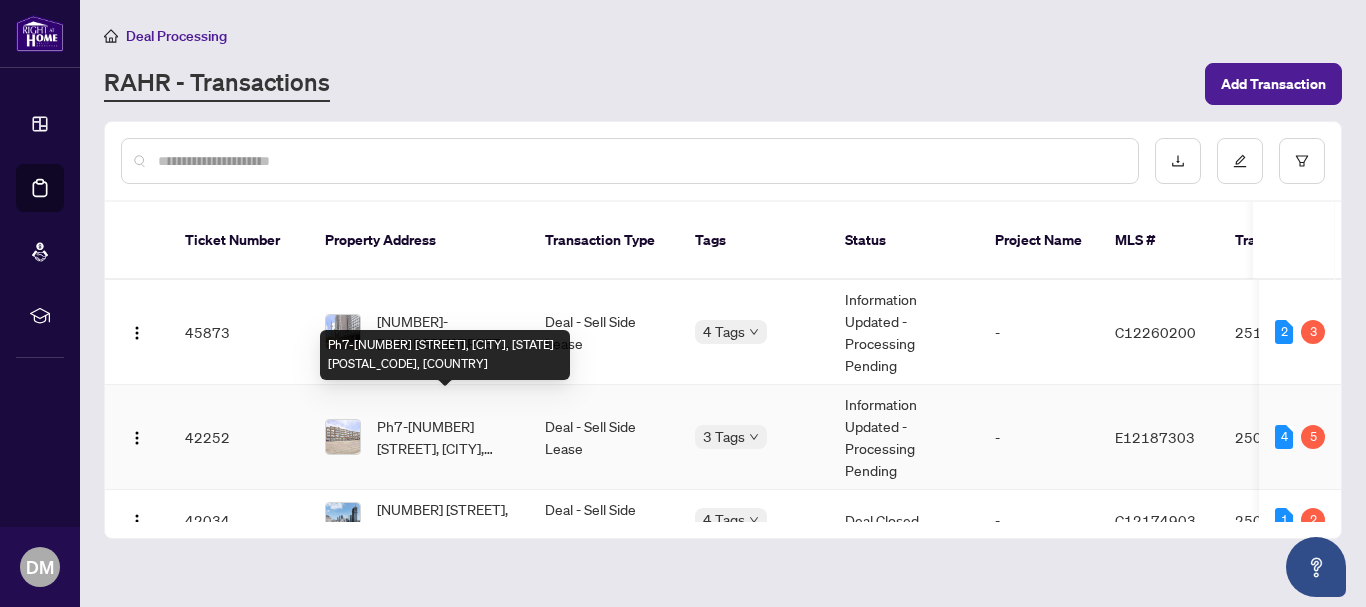 click on "Ph7-955 O'connor Dr, [CITY], [STATE] [POSTAL CODE], [COUNTRY]" at bounding box center [445, 437] 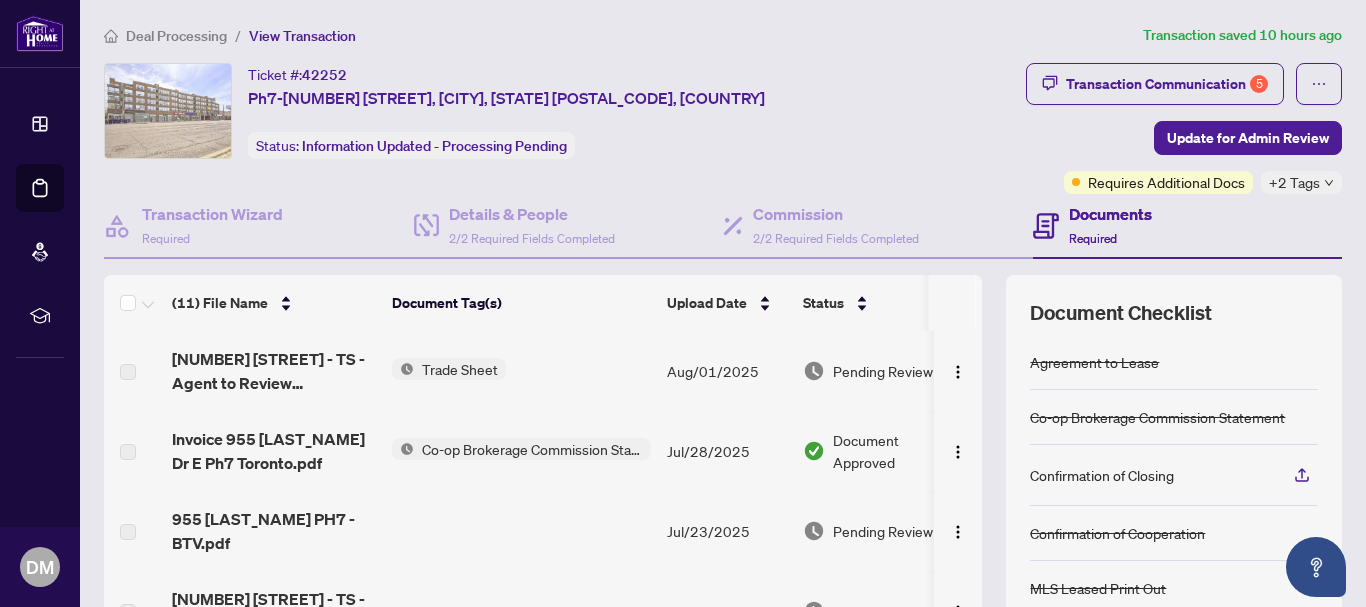 click on "Trade Sheet" at bounding box center [460, 369] 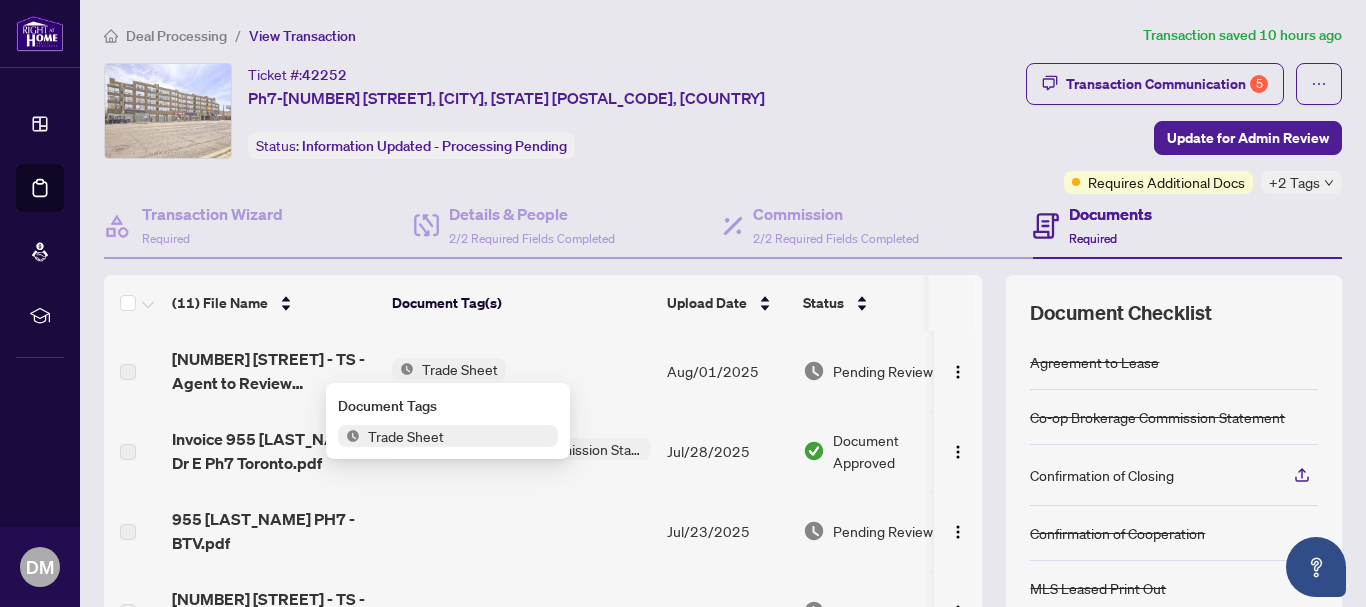 click on "Trade Sheet" at bounding box center [406, 436] 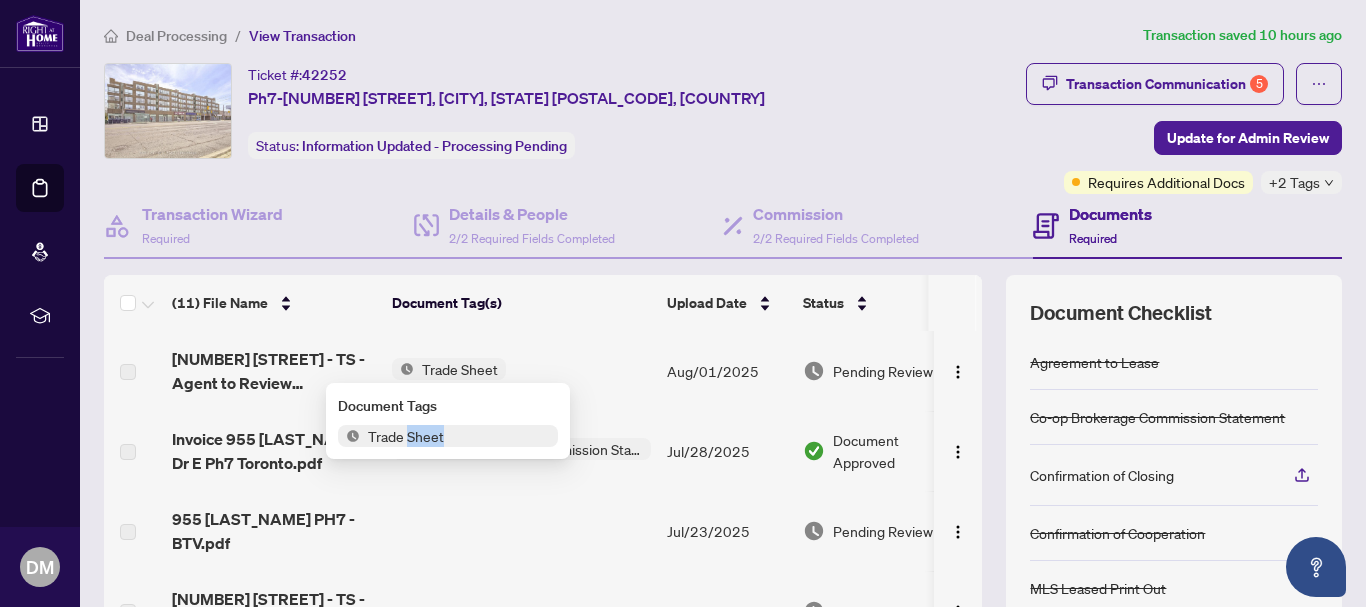 click on "Trade Sheet" at bounding box center (406, 436) 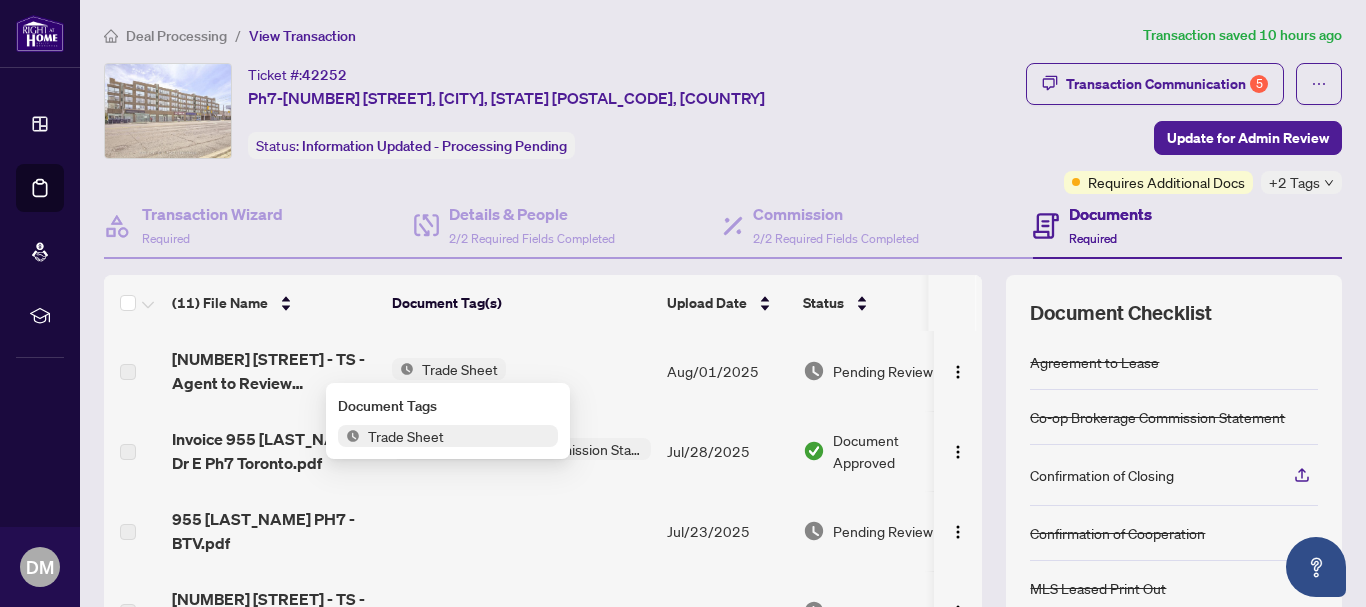 click on "Trade Sheet" at bounding box center (406, 436) 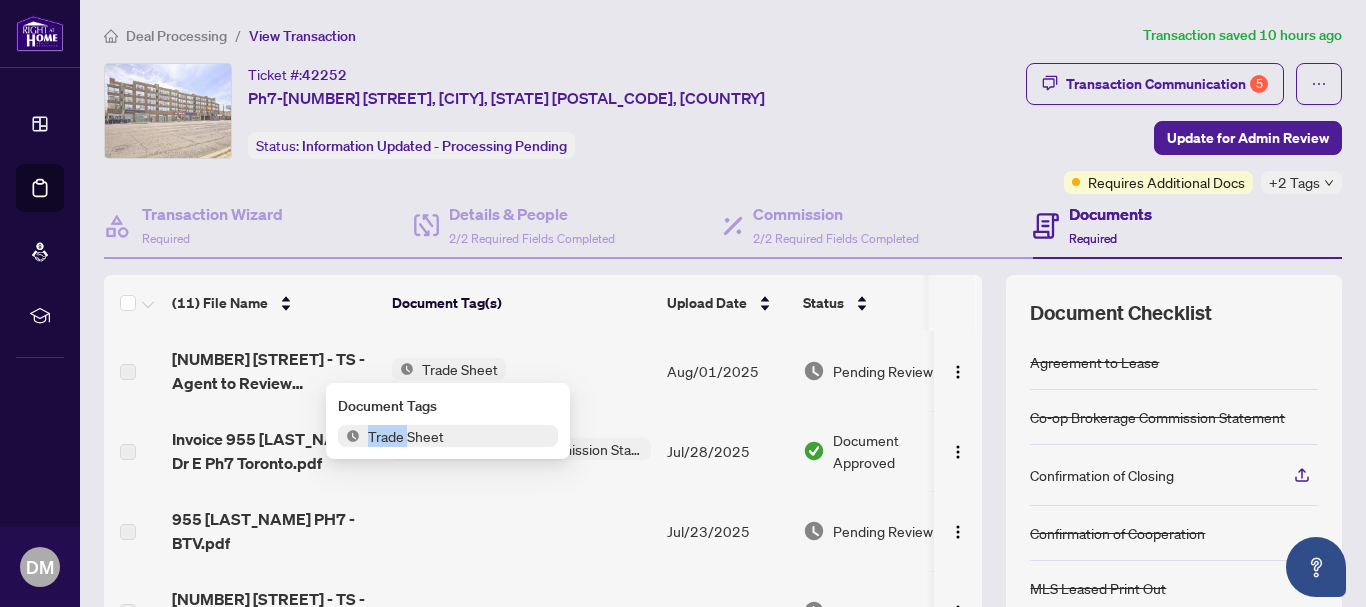 drag, startPoint x: 363, startPoint y: 429, endPoint x: 443, endPoint y: 437, distance: 80.399 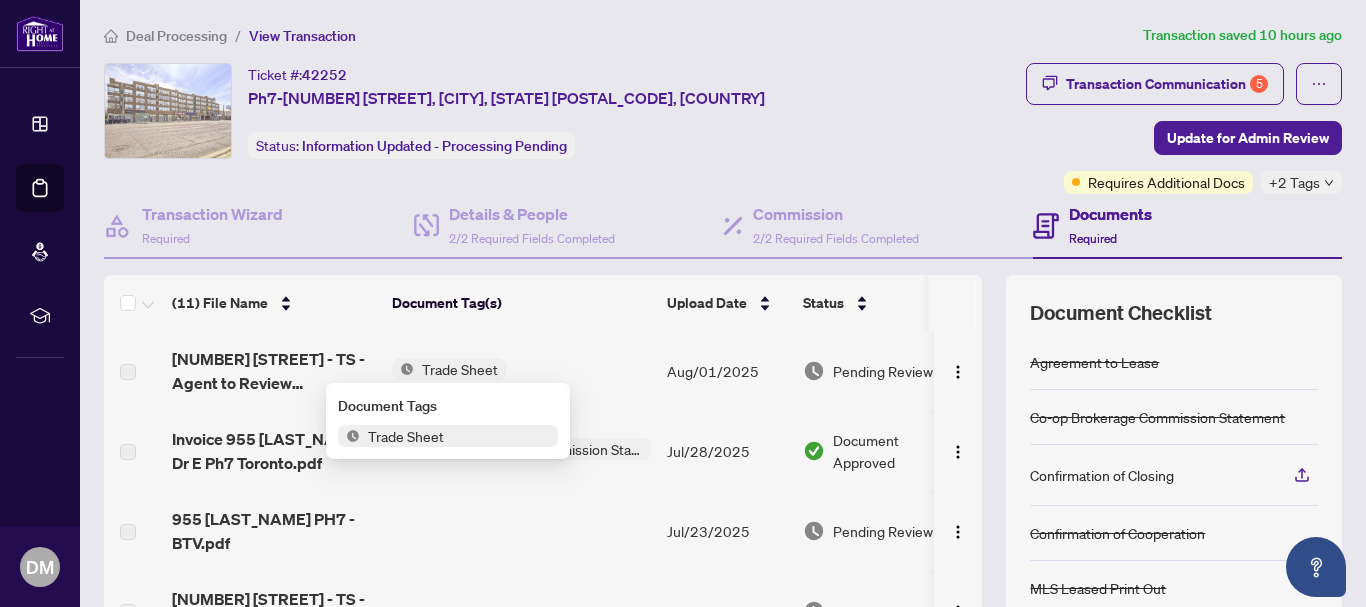 click on "Trade Sheet" at bounding box center (448, 436) 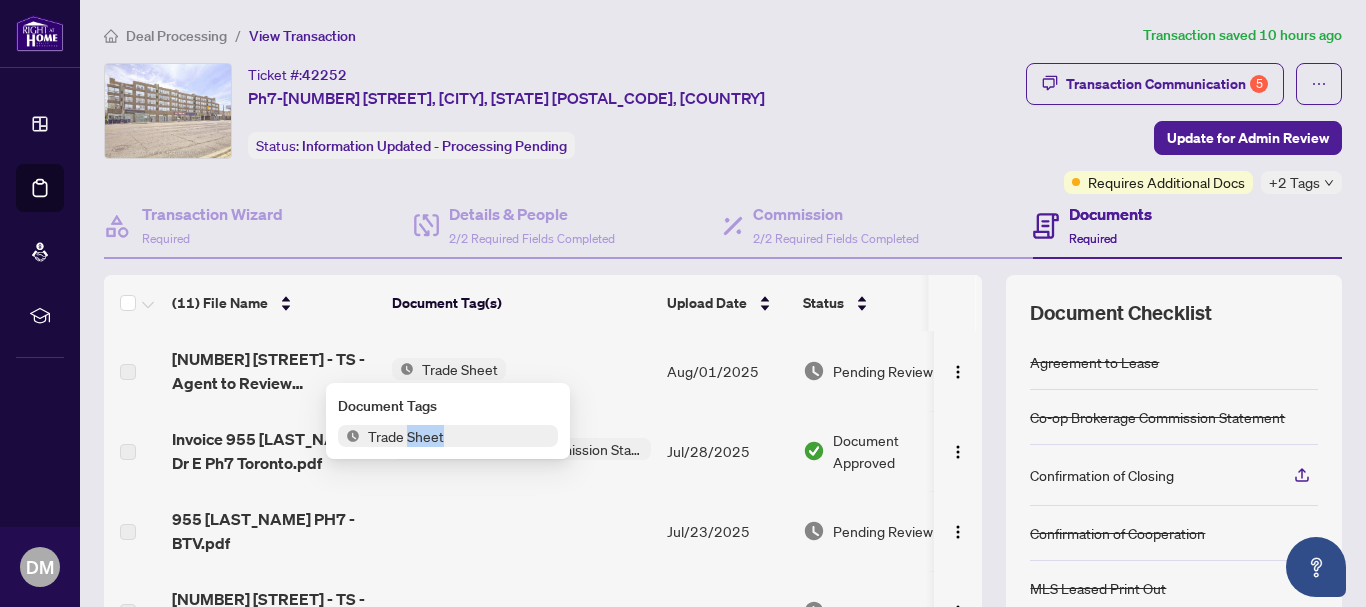 click on "Trade Sheet" at bounding box center [406, 436] 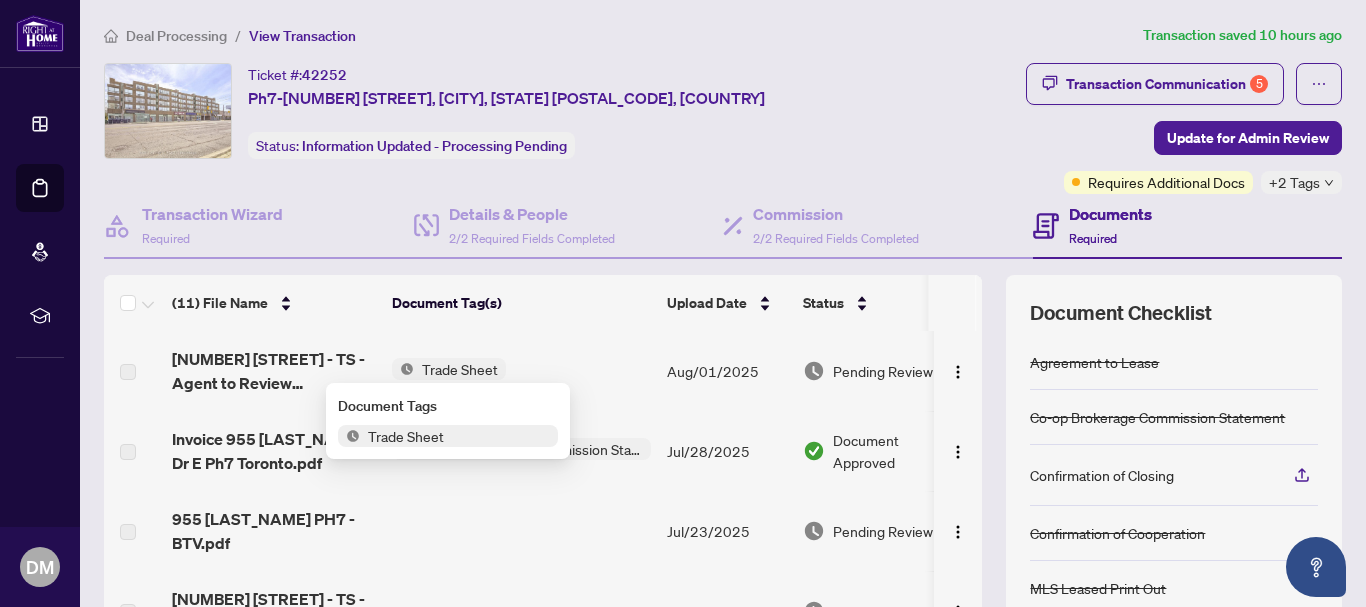 click on "Trade Sheet" at bounding box center (406, 436) 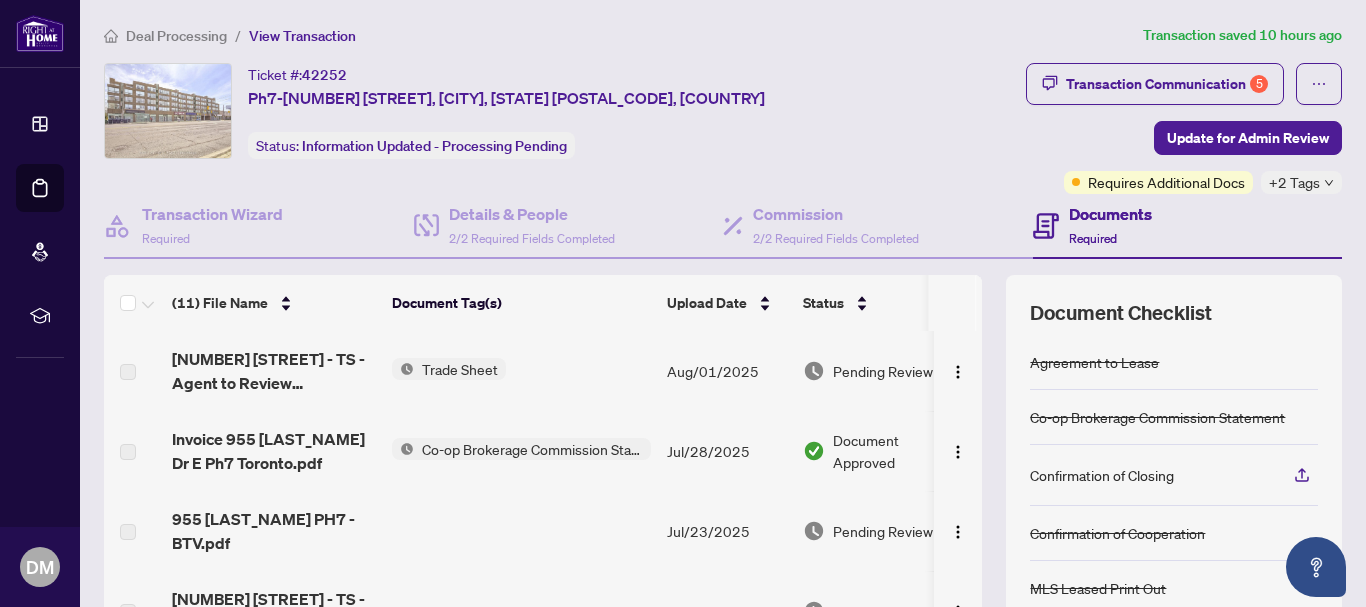click on "Trade Sheet" at bounding box center (521, 371) 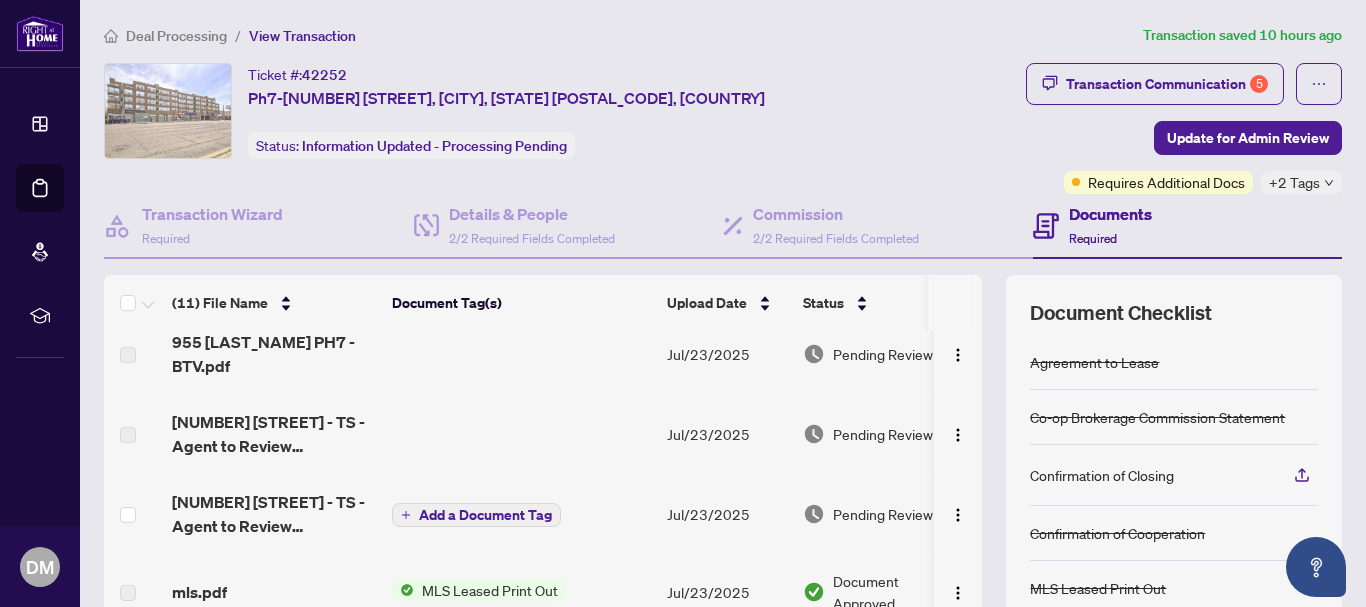 scroll, scrollTop: 0, scrollLeft: 0, axis: both 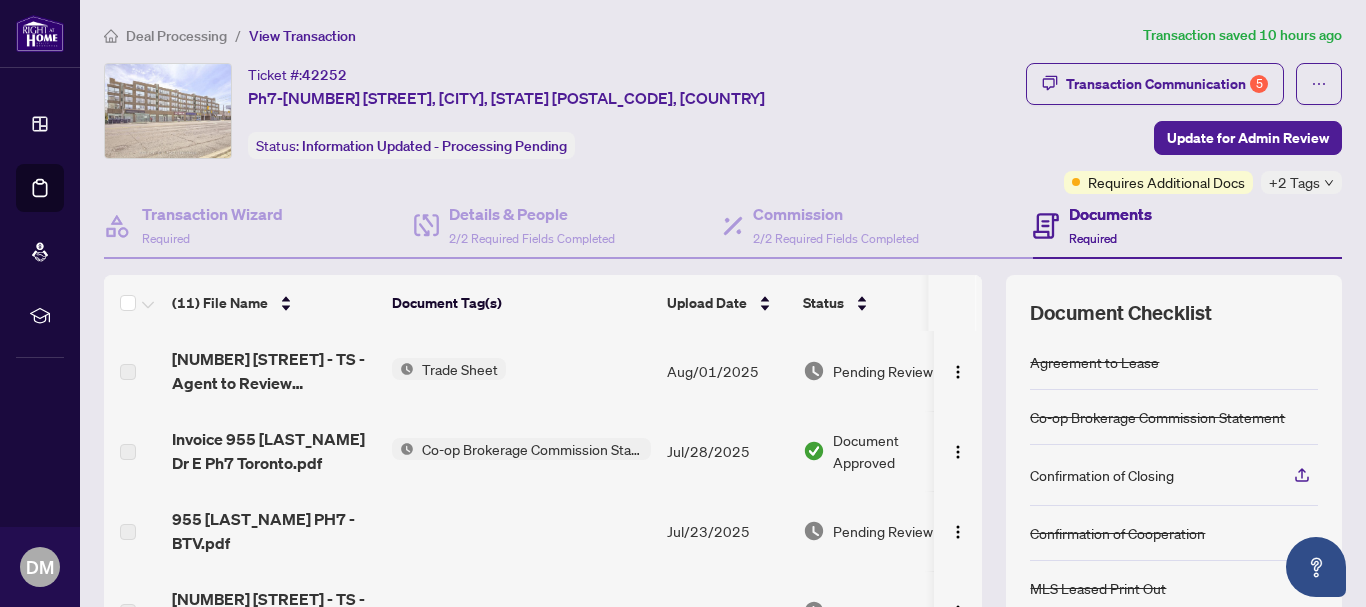 click on "Co-op Brokerage Commission Statement" at bounding box center (532, 449) 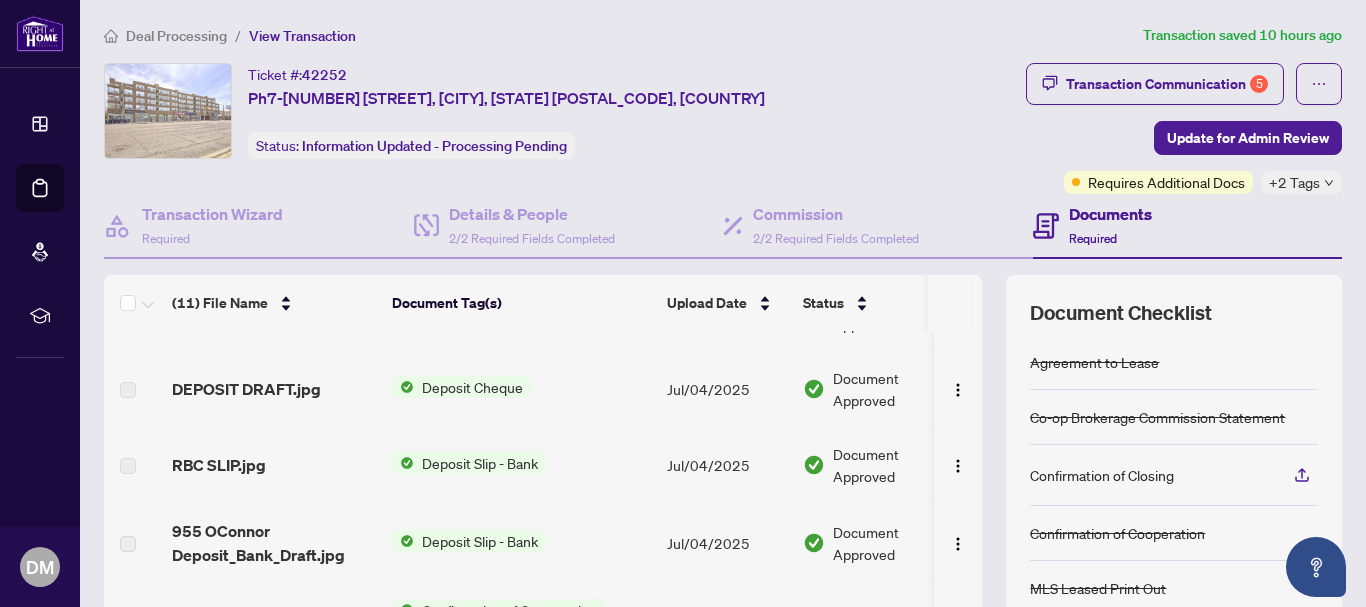 scroll, scrollTop: 561, scrollLeft: 0, axis: vertical 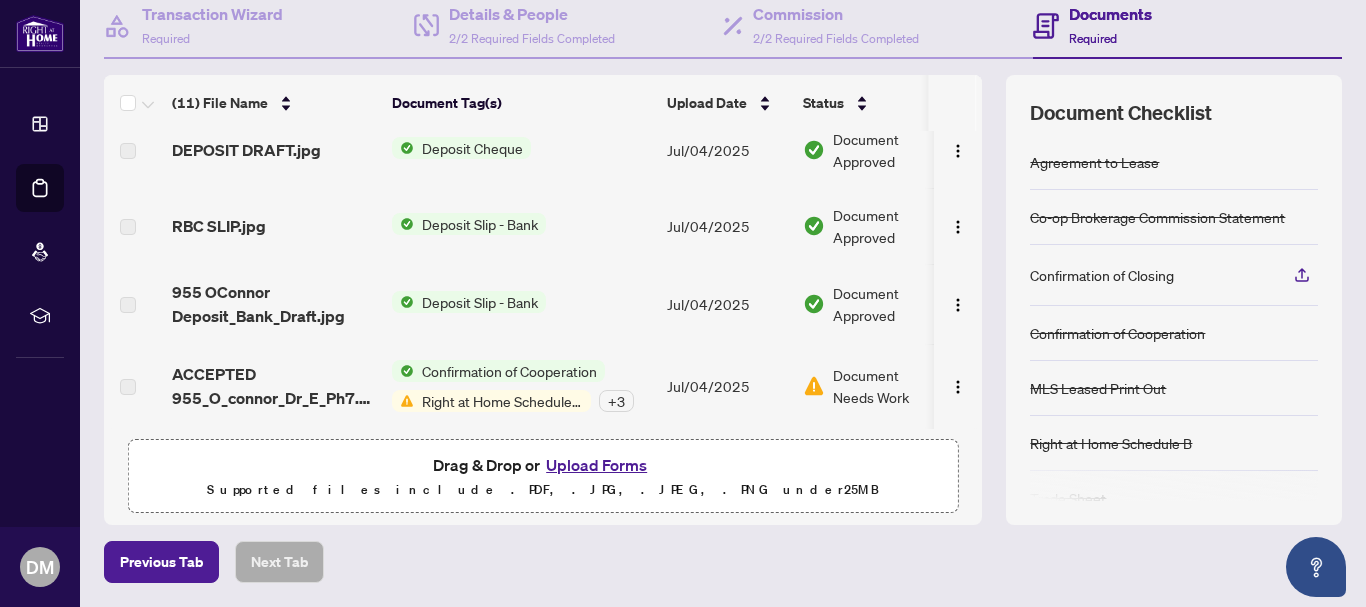 click on "955 OConnor PH7 - TS - Agent to Review [FIRST].pdf Trade Sheet Aug/01/2025 Pending Review Invoice 955 Oconnor Dr E Ph7 Toronto.pdf Co-op Brokerage Commission Statement Jul/28/2025 Document Approved 955 OConnor PH7 - BTV.pdf Jul/23/2025 Pending Review 955 OConnor PH7 - TS - Agent to Review [FIRST].pdf Jul/23/2025 Pending Review 955 OConnor PH7 - TS - Agent to Review [FIRST].pdf Add a Document Tag Jul/23/2025 Pending Review mls.pdf MLS Leased Print Out Jul/23/2025 Document Approved RAH deposit receipt.pdf Right at Home Deposit Receipt Jul/06/2025 Document Approved DEPOSIT DRAFT.jpg Deposit Cheque Jul/04/2025 Document Approved RBC SLIP.jpg Deposit Slip - Bank Jul/04/2025 Document Approved 955 OConnor Deposit_Bank_Draft.jpg Deposit Slip - Bank Jul/04/2025 Document Approved ACCEPTED 955_O_connor_Dr_E_Ph7.pdf Confirmation of Cooperation Right at Home Schedule B + 3 Jul/04/2025 Document Needs Work 1" at bounding box center (543, 280) 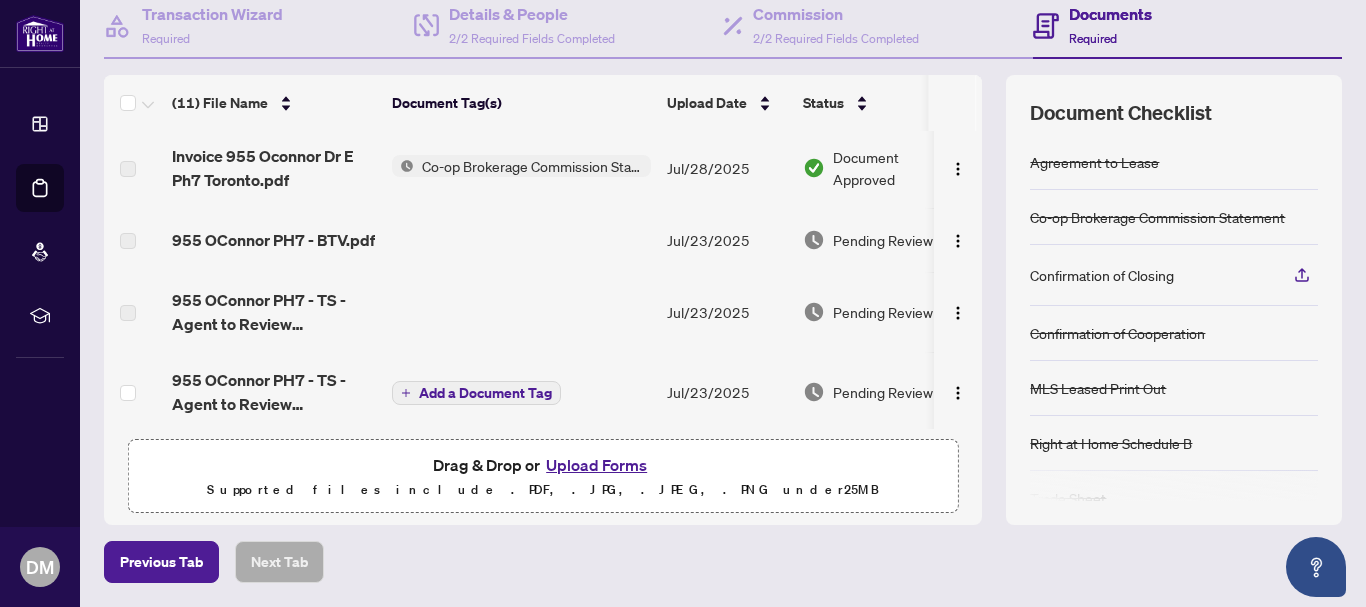 scroll, scrollTop: 0, scrollLeft: 0, axis: both 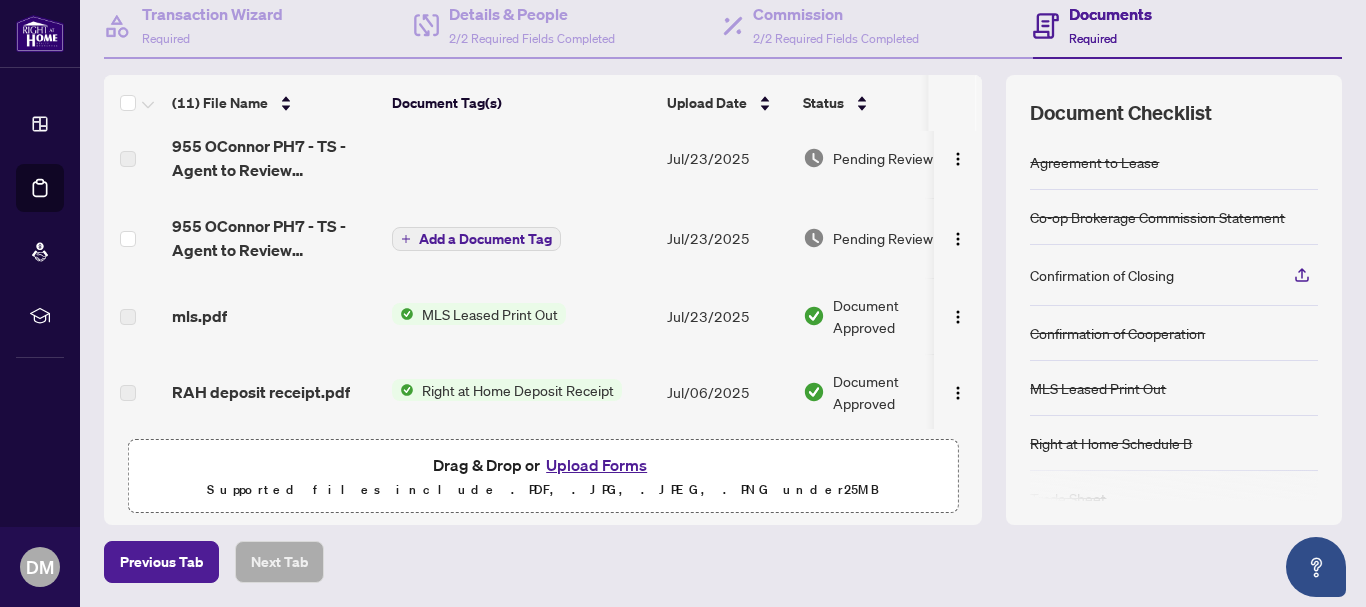 click on "Add a Document Tag" at bounding box center [485, 239] 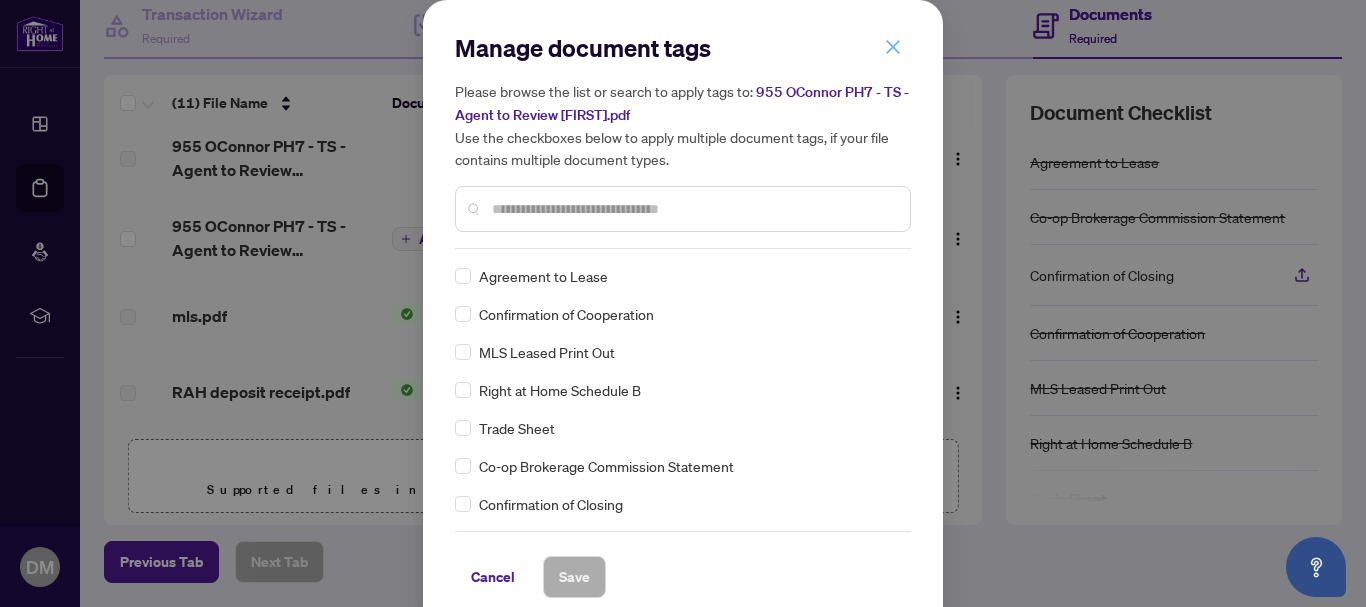 click 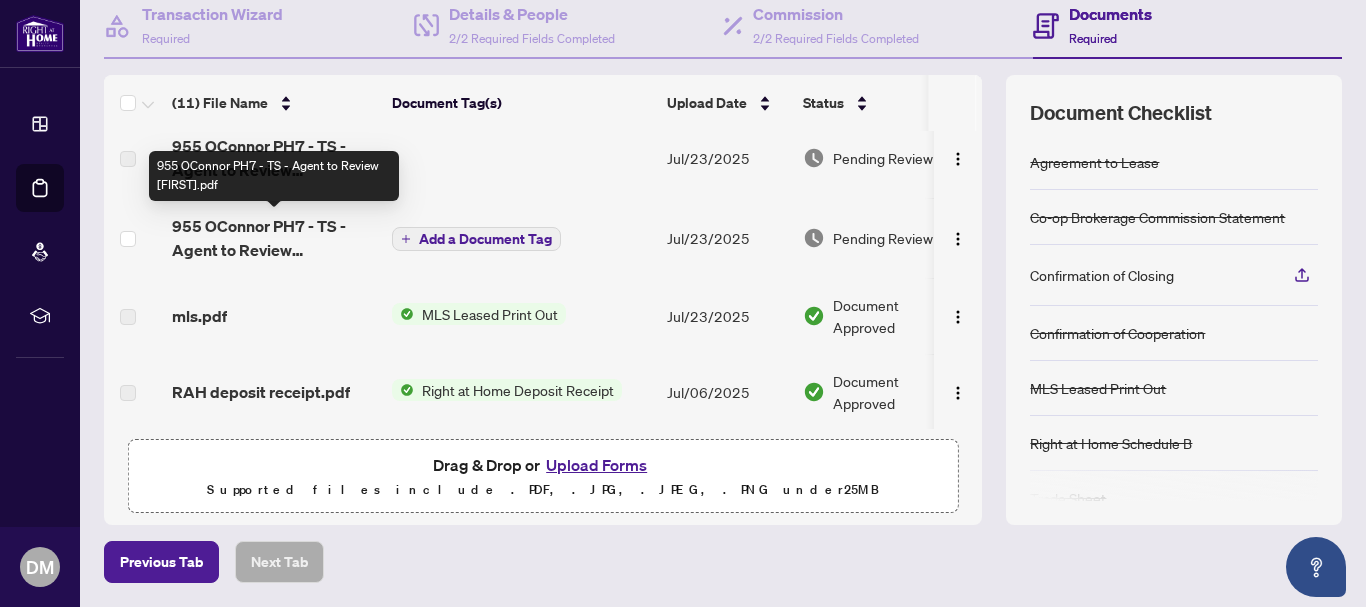 click on "955 OConnor PH7 - TS - Agent to Review [FIRST].pdf" at bounding box center (274, 238) 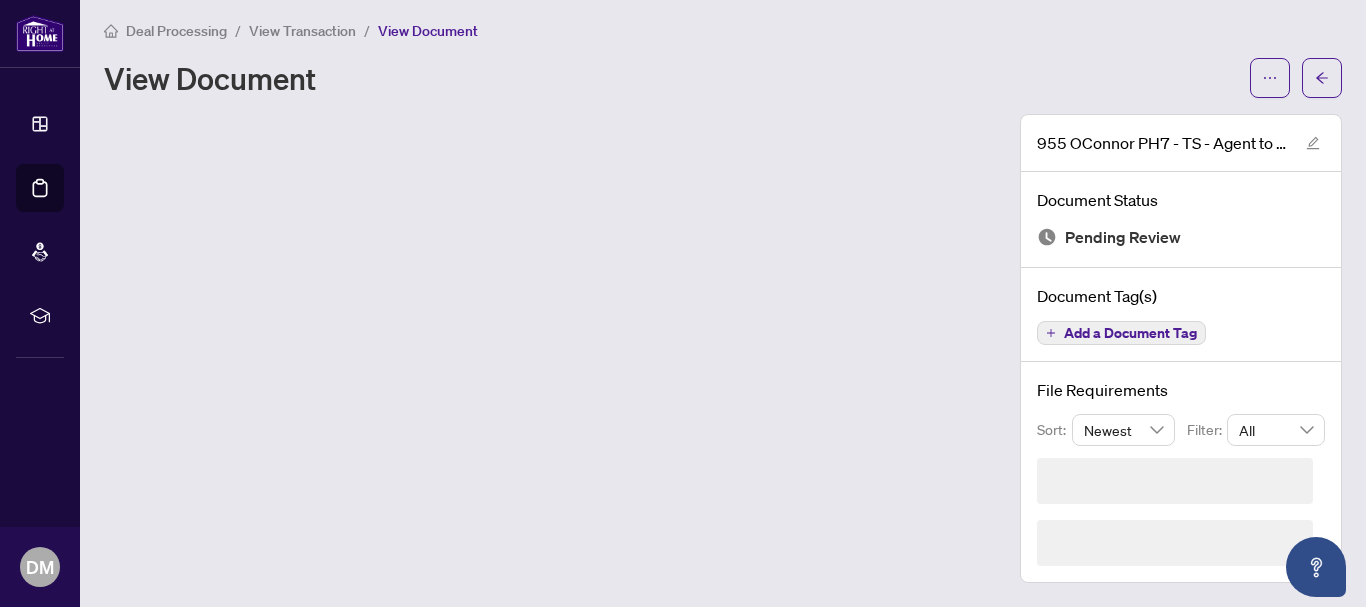 scroll, scrollTop: 0, scrollLeft: 0, axis: both 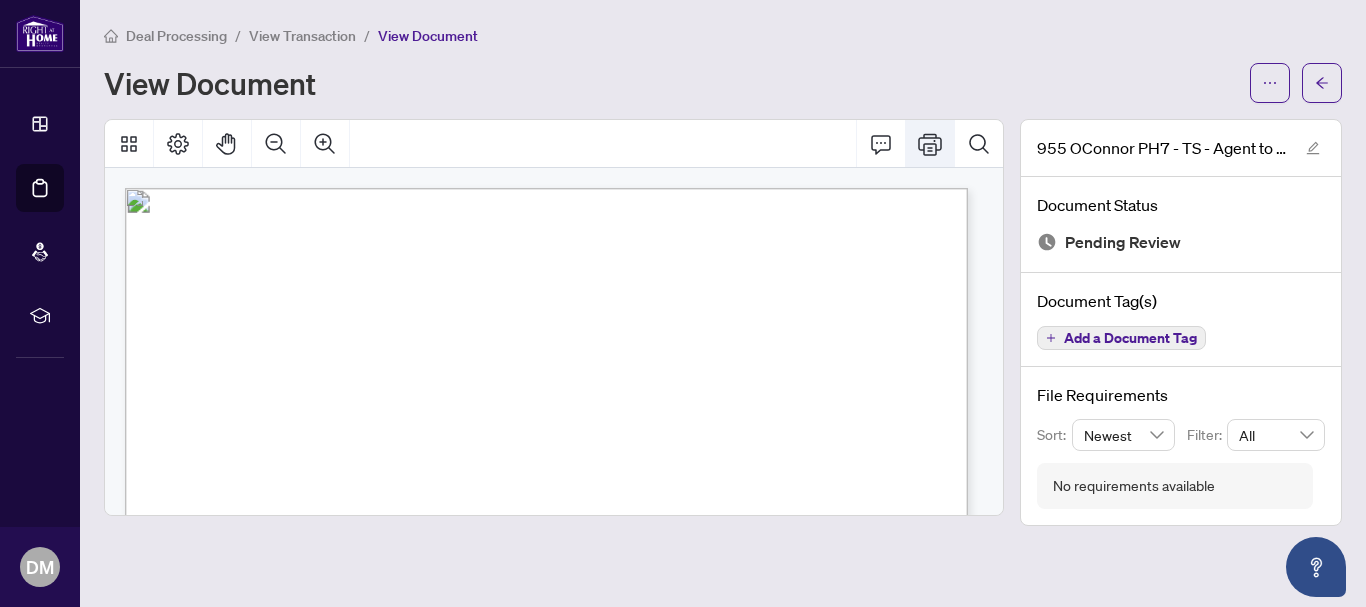 click 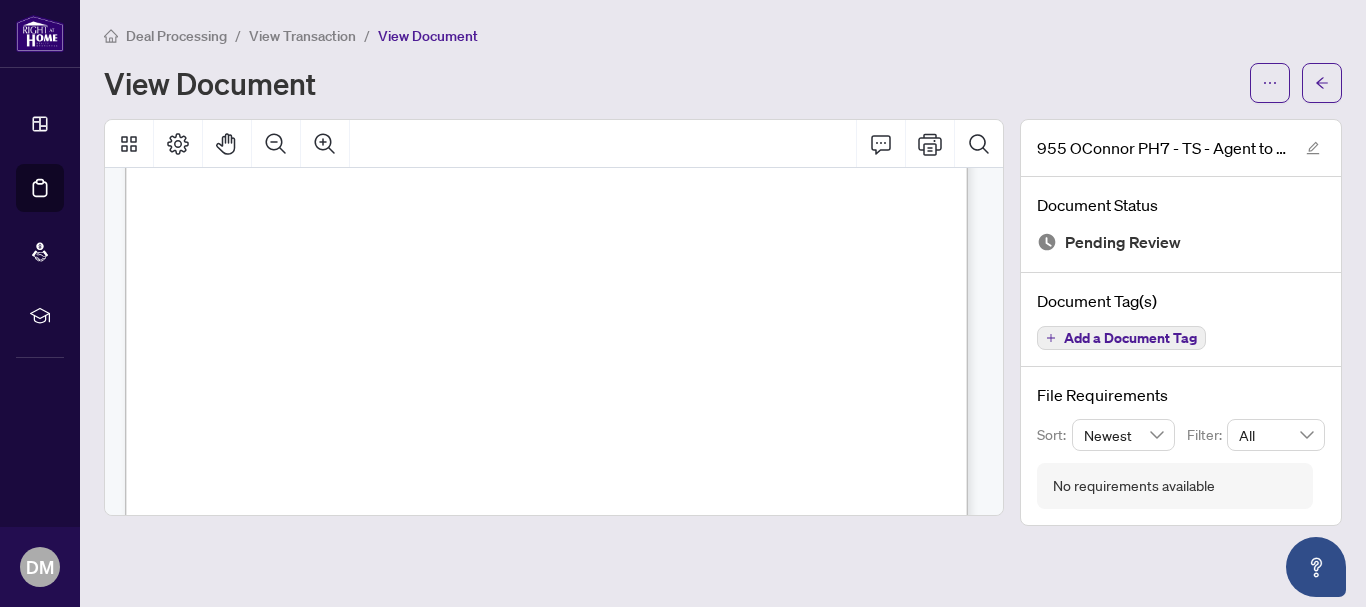 scroll, scrollTop: 387, scrollLeft: 0, axis: vertical 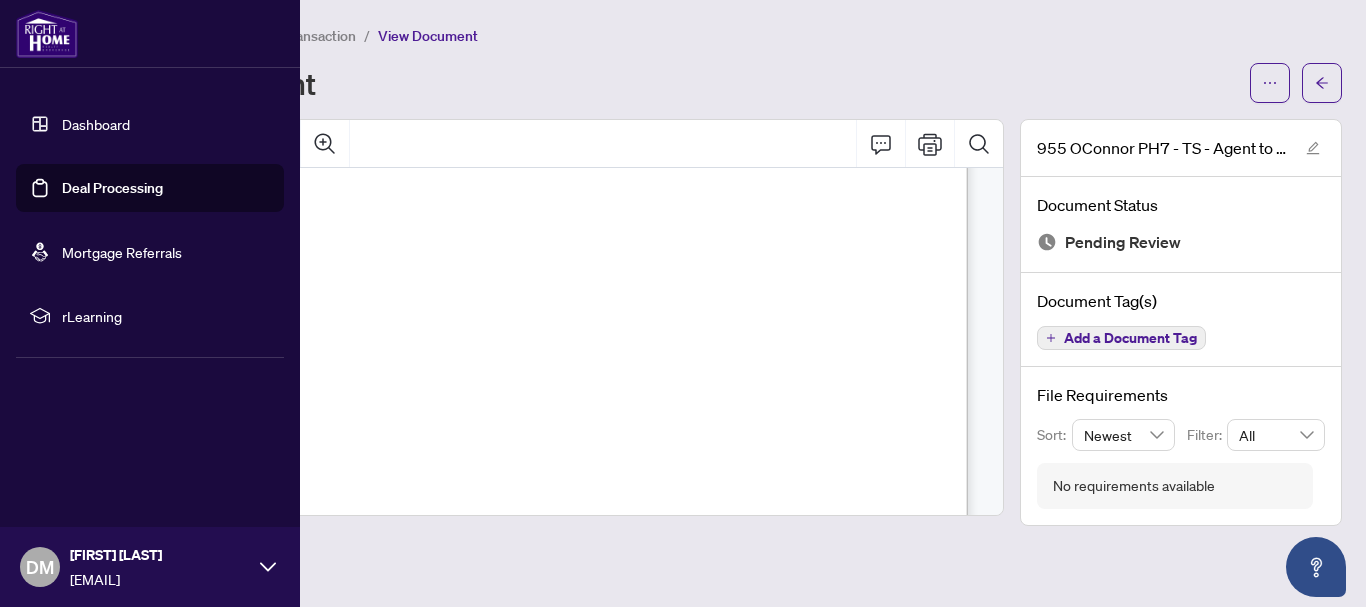 click at bounding box center (47, 34) 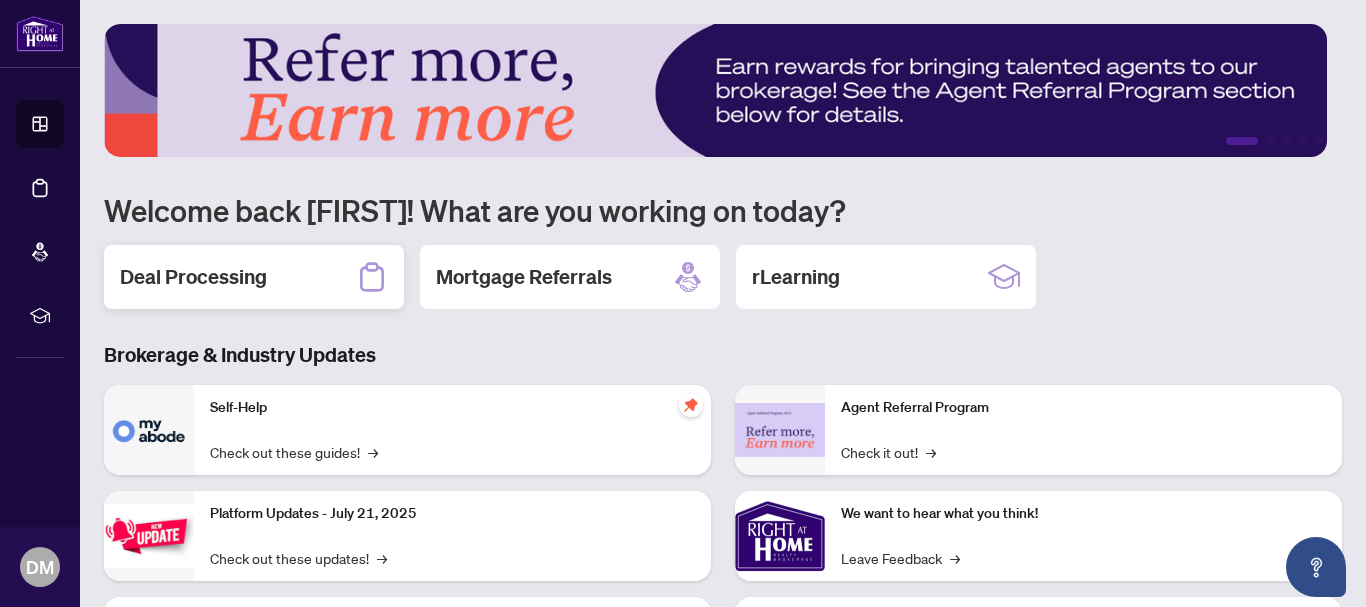 click on "Deal Processing" at bounding box center (254, 277) 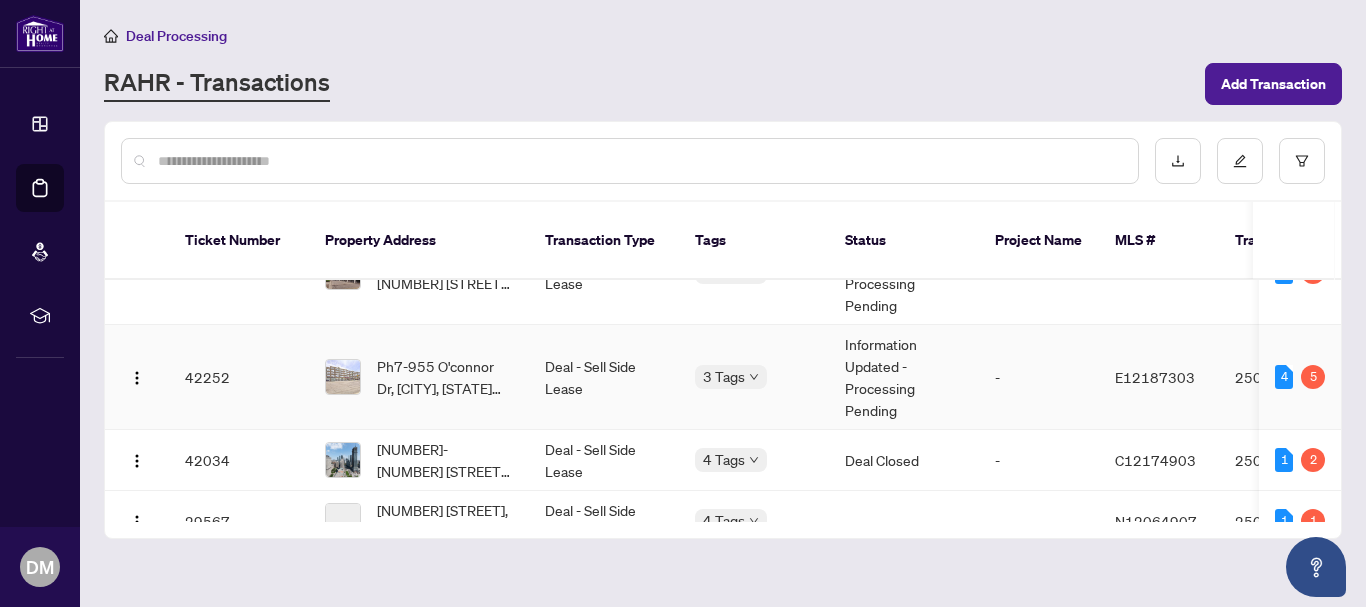 scroll, scrollTop: 100, scrollLeft: 0, axis: vertical 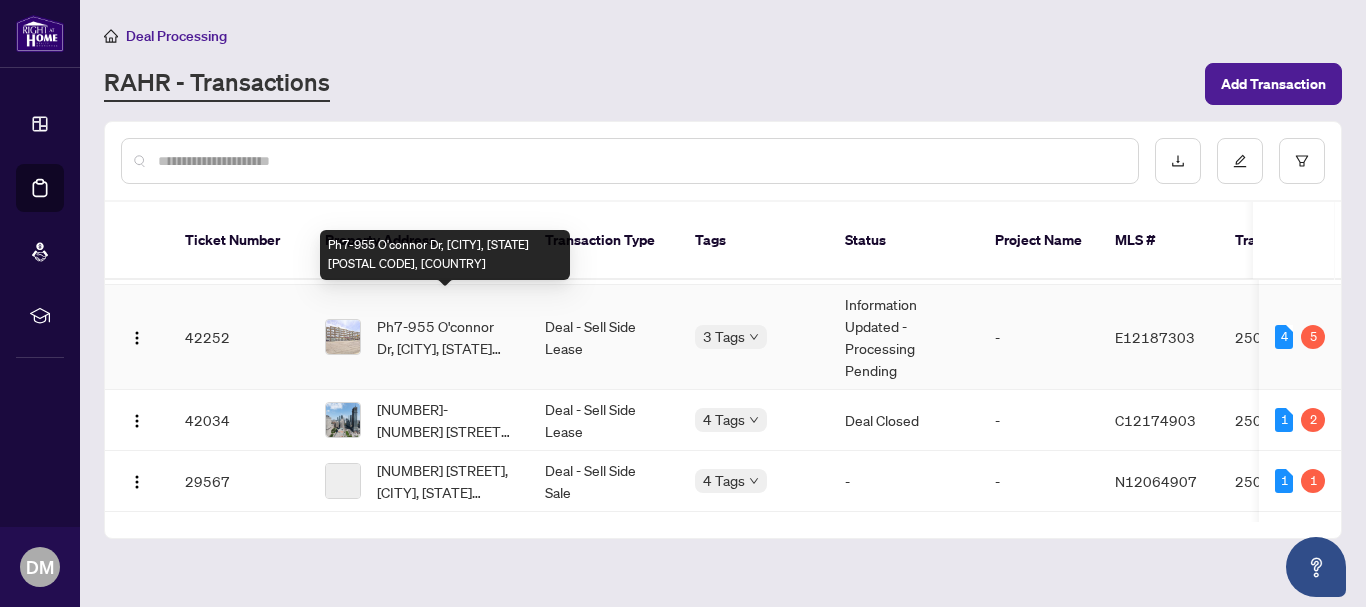 click on "Ph7-955 O'connor Dr, [CITY], [STATE] [POSTAL CODE], [COUNTRY]" at bounding box center [445, 337] 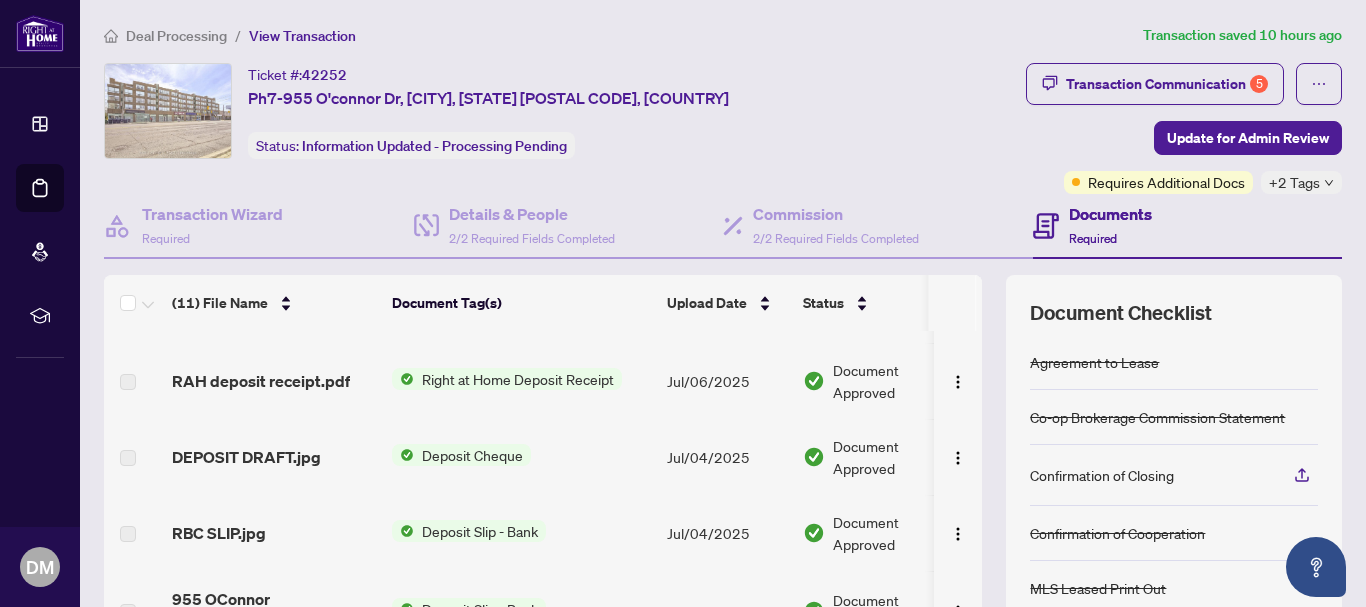 scroll, scrollTop: 561, scrollLeft: 0, axis: vertical 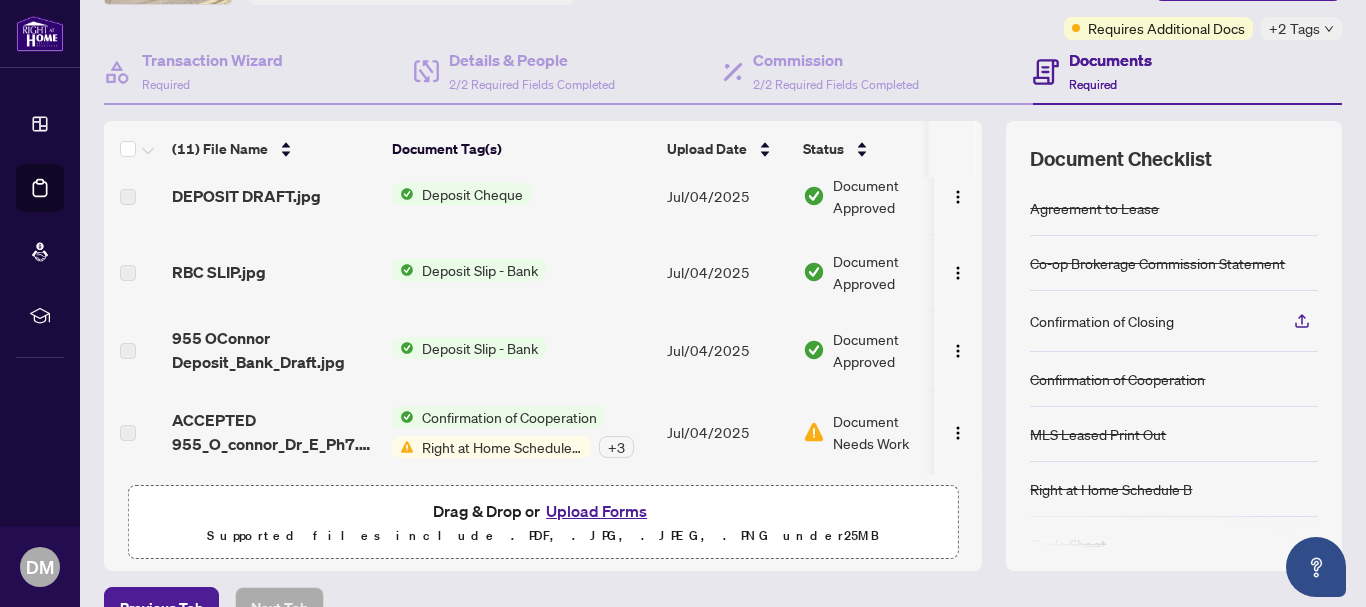 click on "Upload Forms" at bounding box center [596, 511] 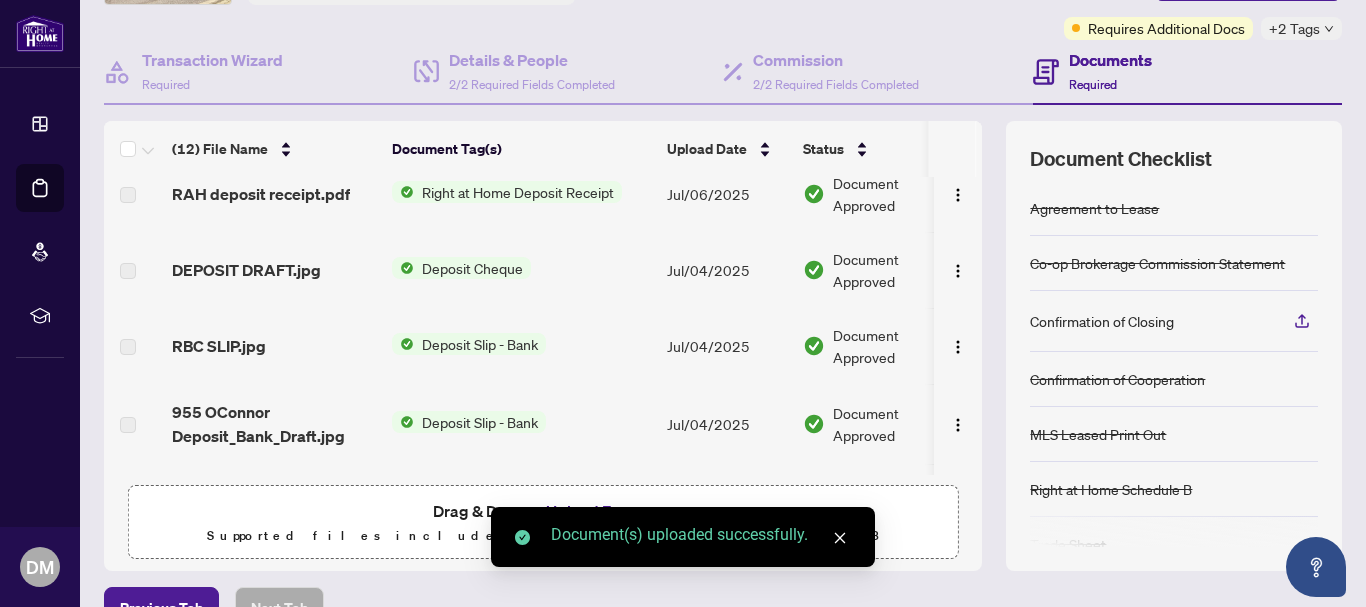 click 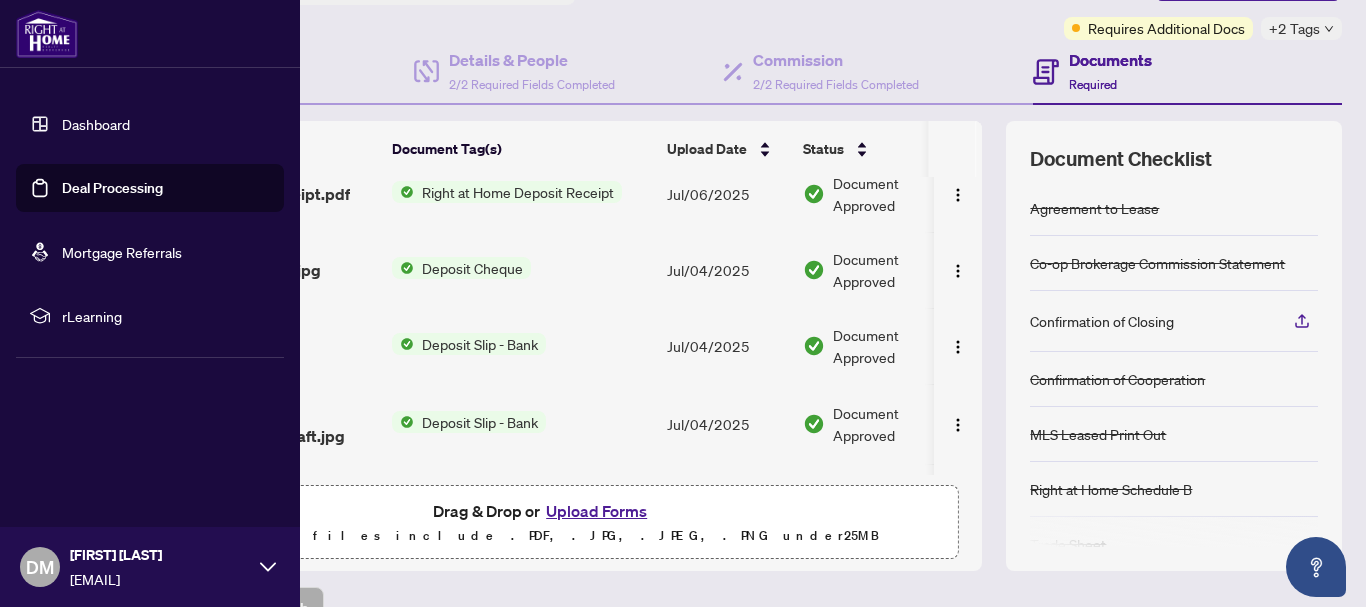 click at bounding box center [47, 34] 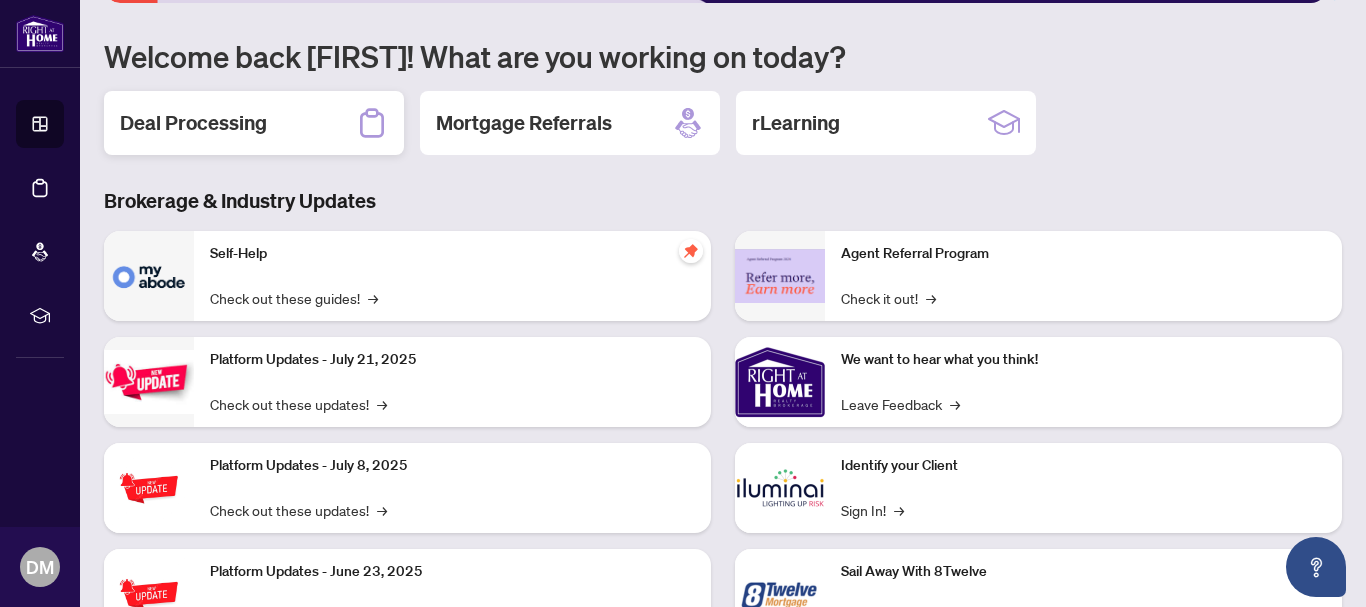 click on "Deal Processing" at bounding box center (193, 123) 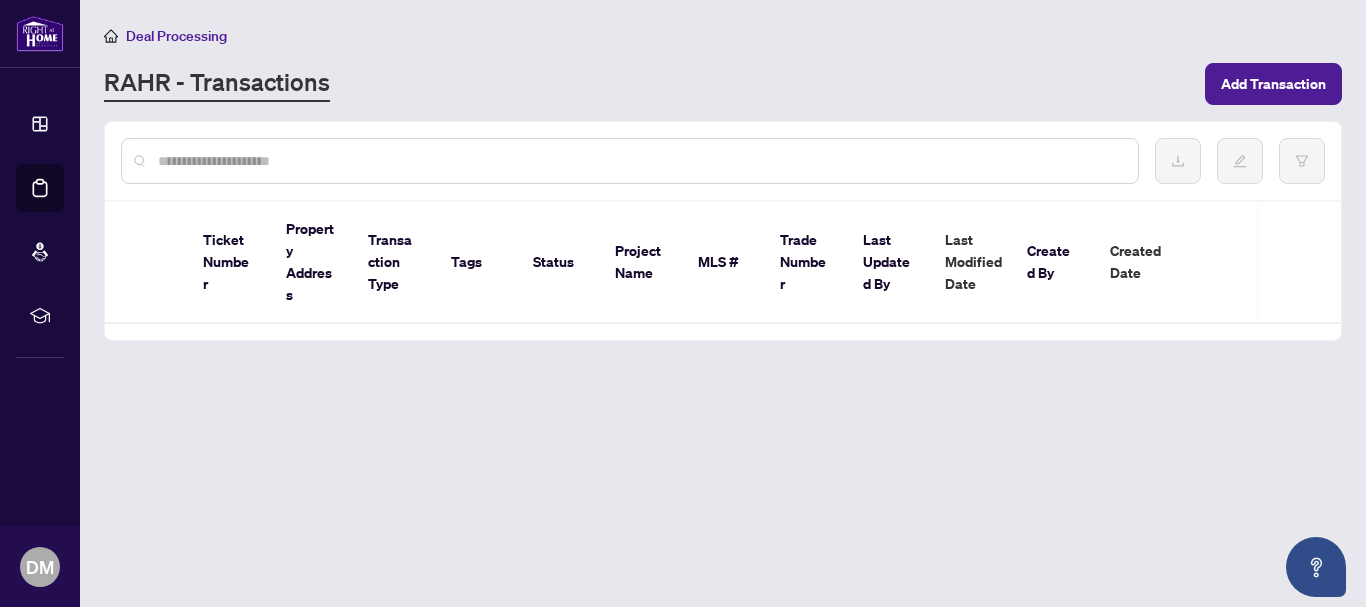 scroll, scrollTop: 0, scrollLeft: 0, axis: both 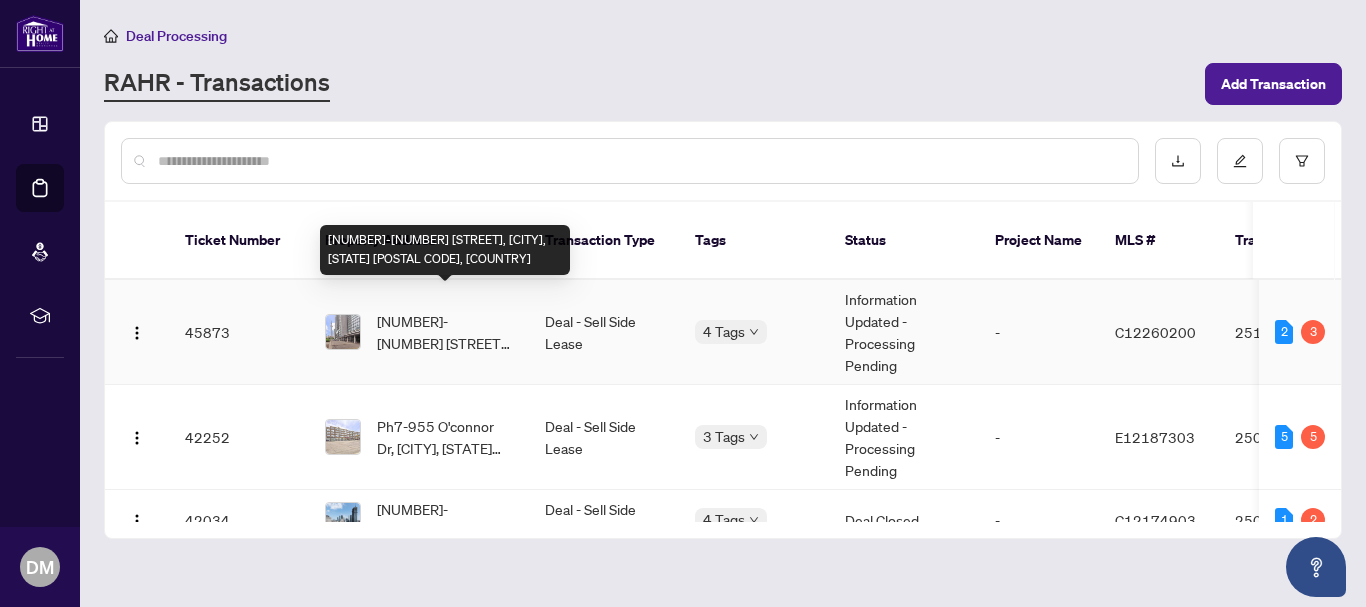 click on "[NUMBER]-[NUMBER] [STREET], [CITY], [STATE] [POSTAL CODE], [COUNTRY]" at bounding box center (445, 332) 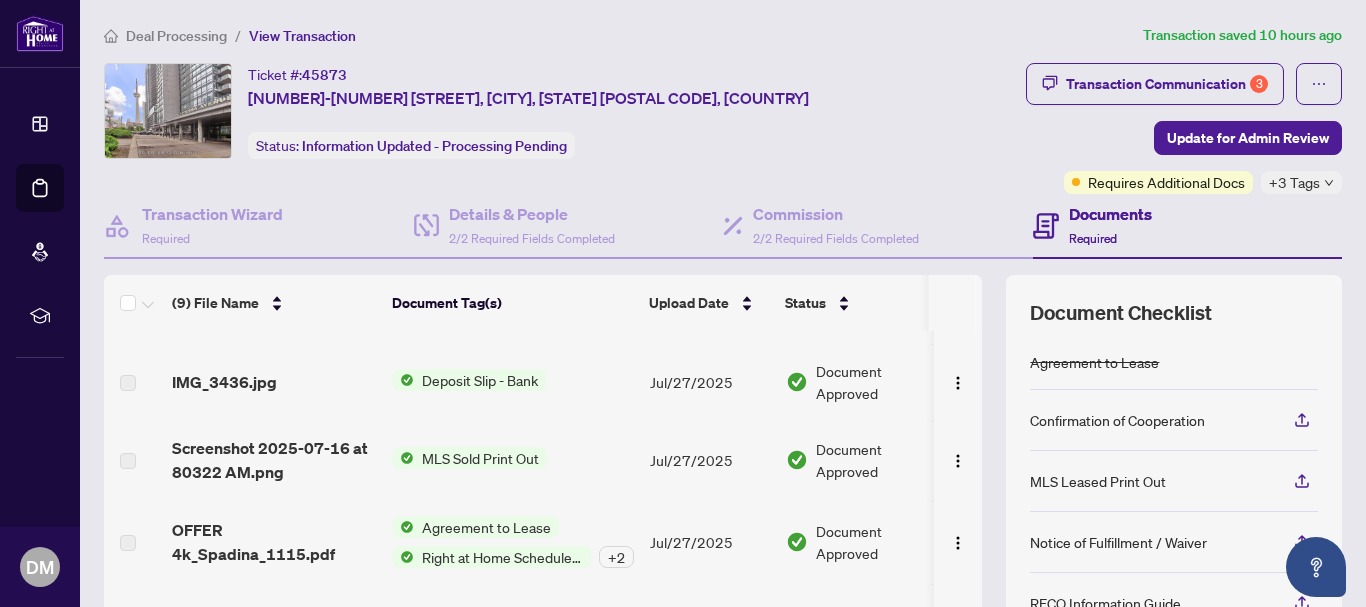 scroll, scrollTop: 405, scrollLeft: 0, axis: vertical 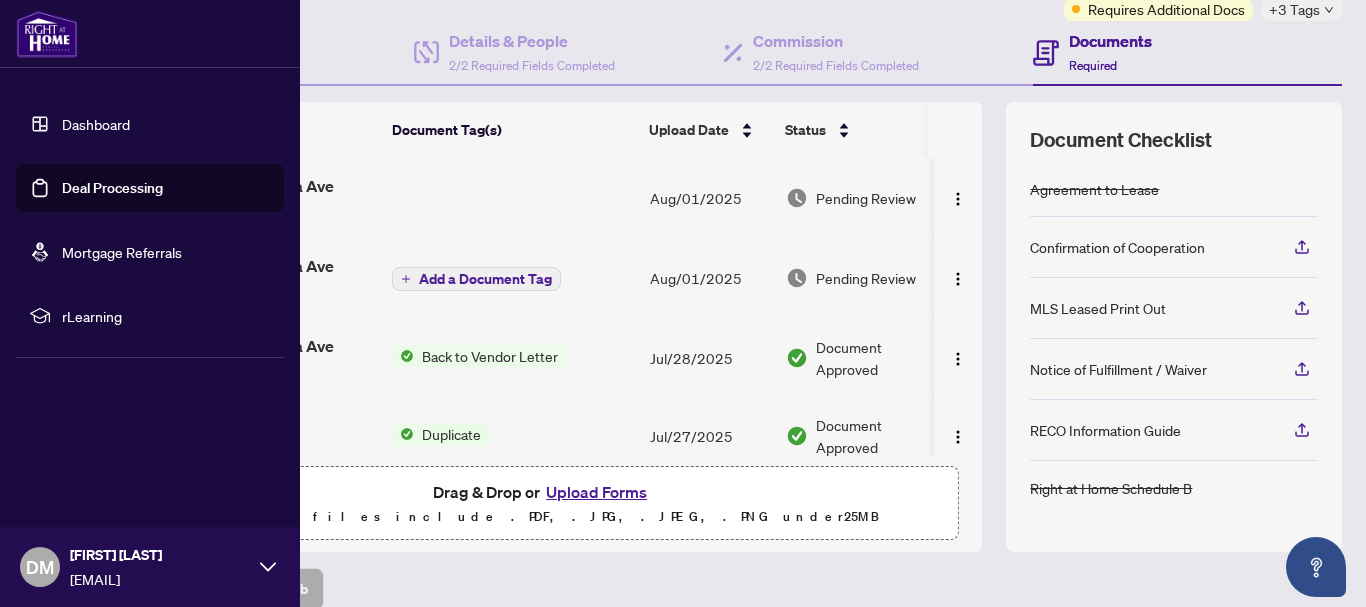 click at bounding box center [47, 34] 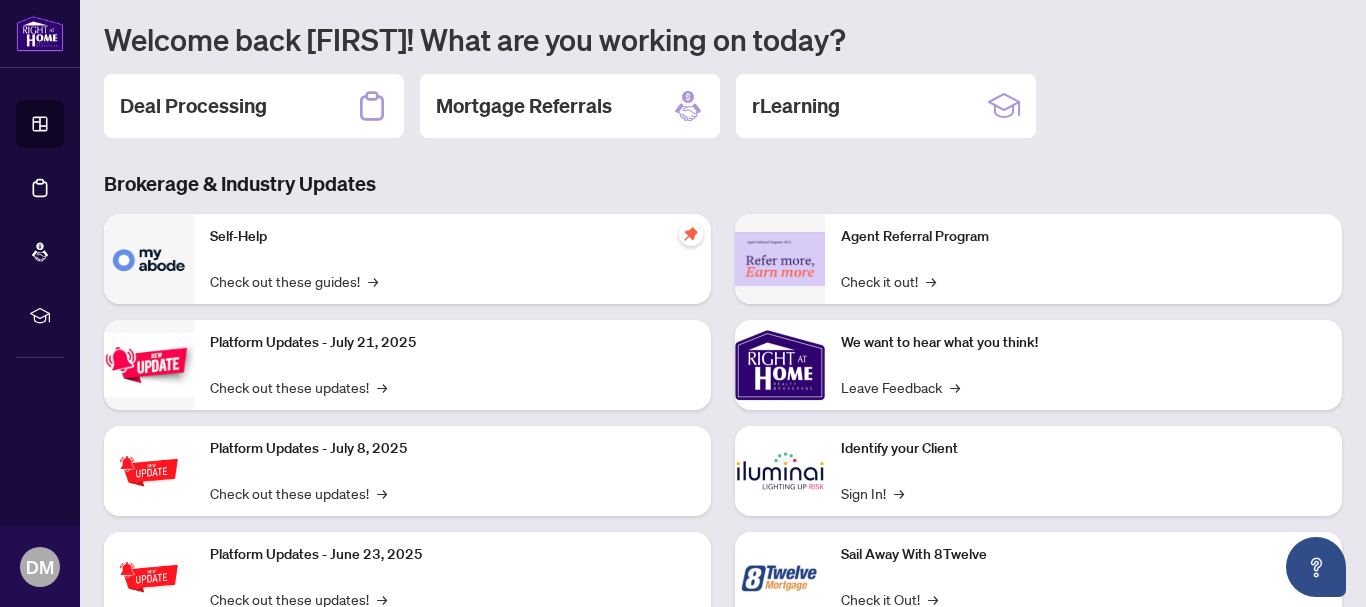scroll, scrollTop: 0, scrollLeft: 0, axis: both 